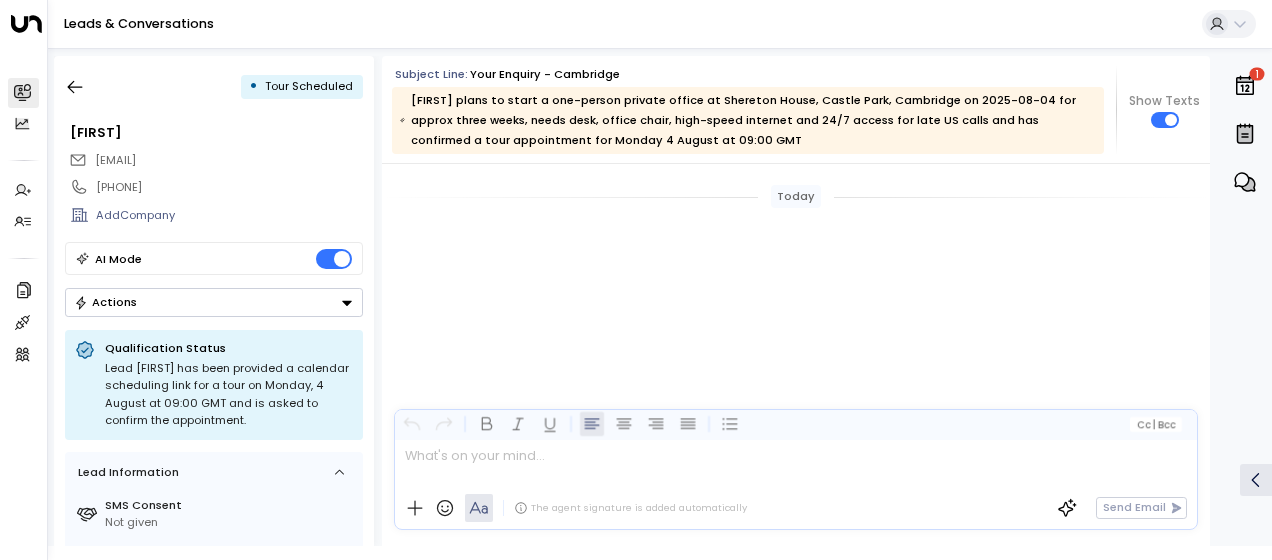 scroll, scrollTop: 0, scrollLeft: 0, axis: both 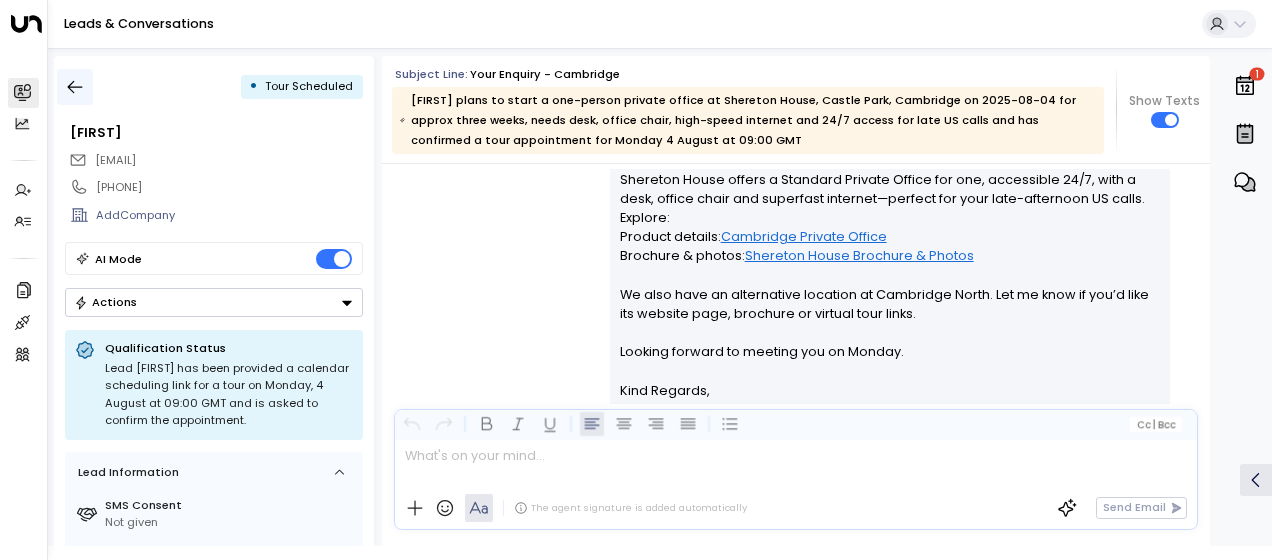 click 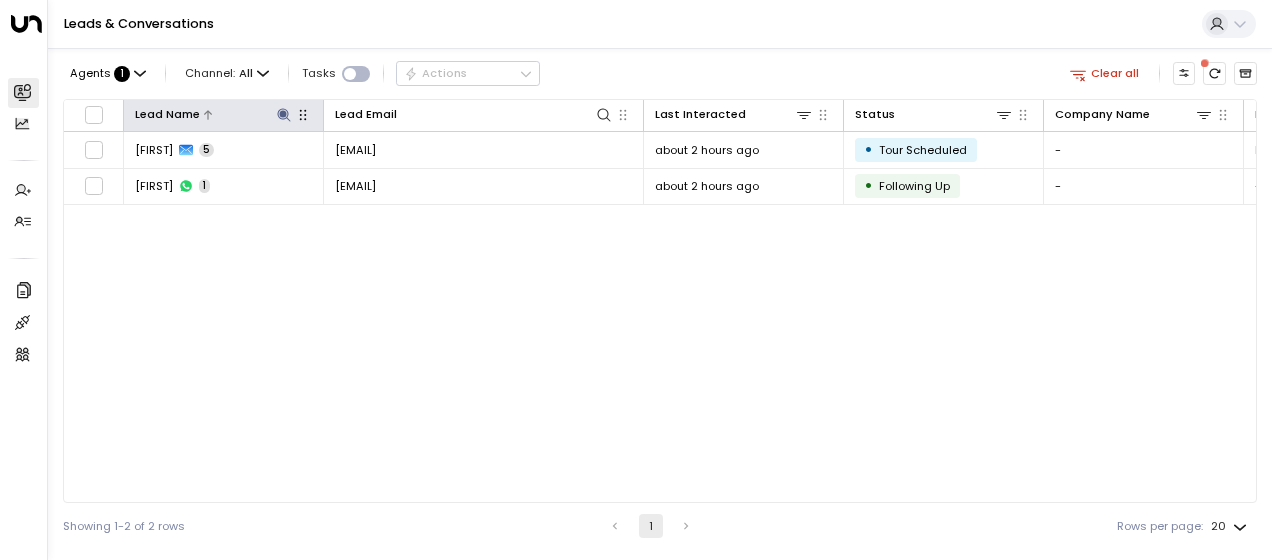 click 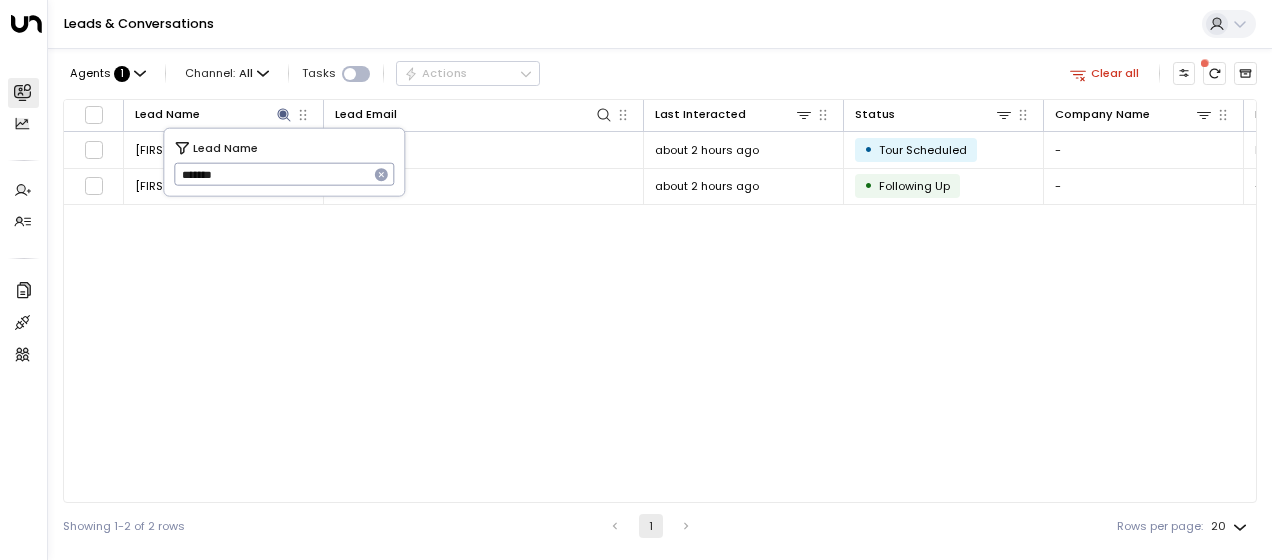 drag, startPoint x: 179, startPoint y: 172, endPoint x: 267, endPoint y: 174, distance: 88.02273 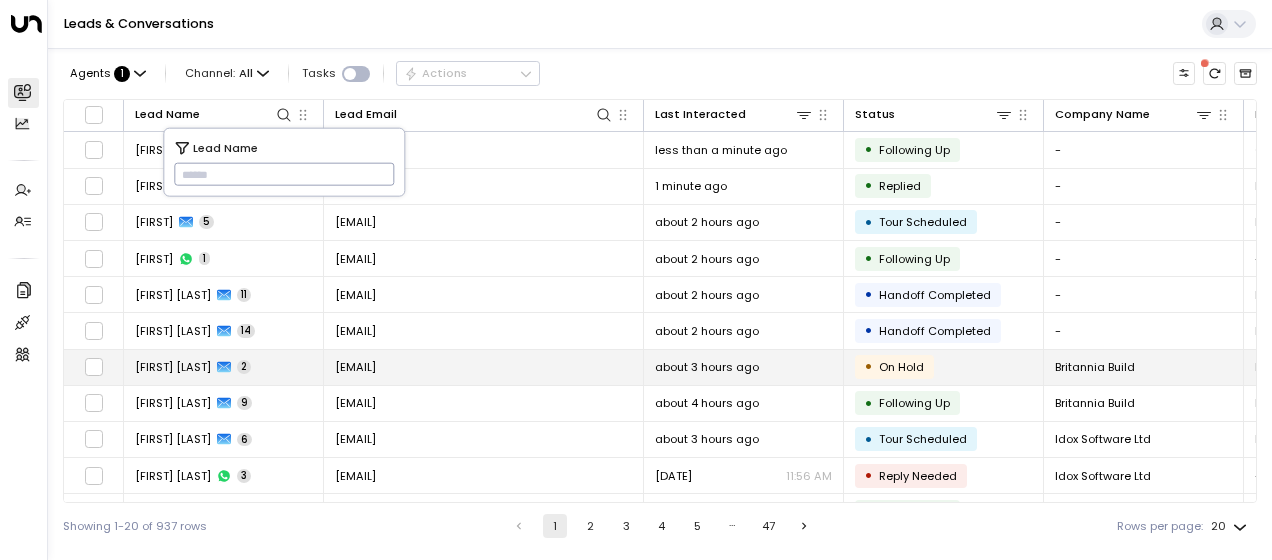 type on "**********" 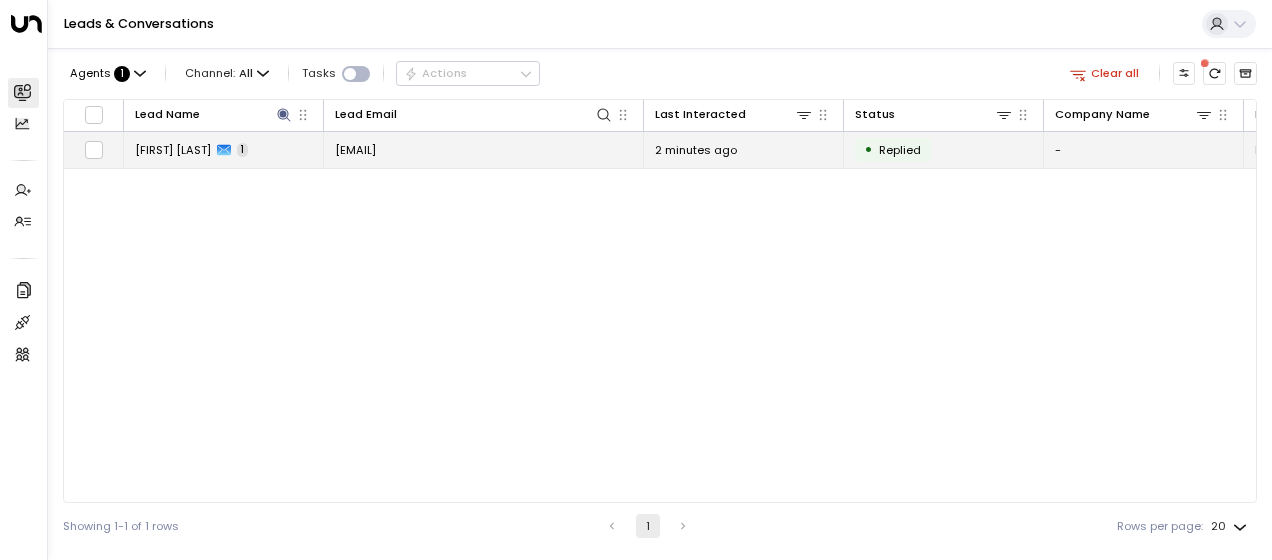 click on "[EMAIL]" at bounding box center (355, 150) 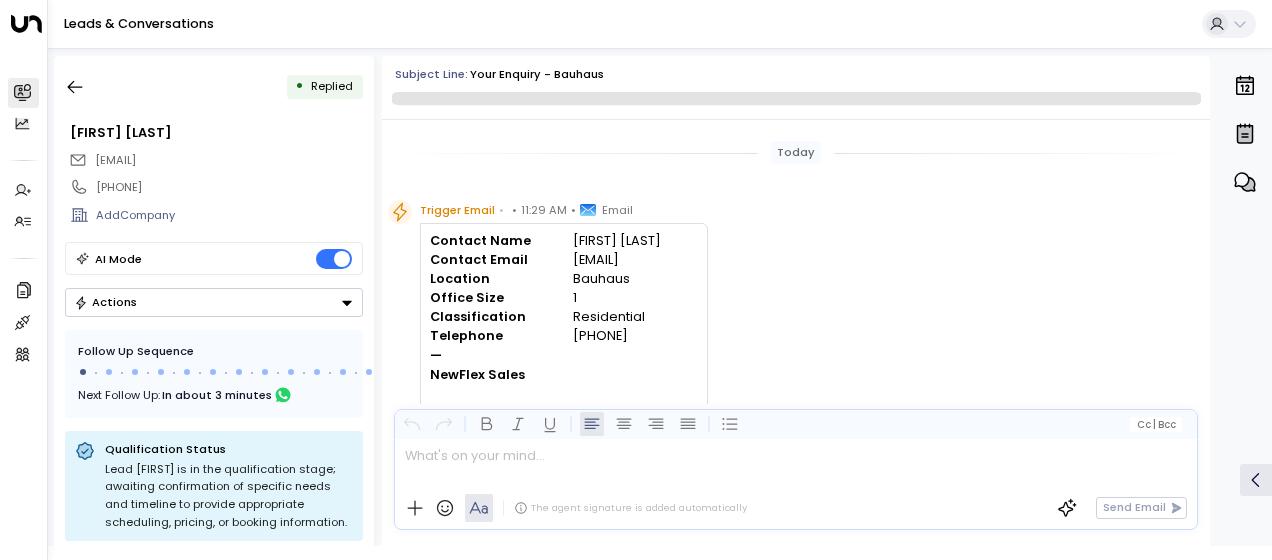 scroll, scrollTop: 637, scrollLeft: 0, axis: vertical 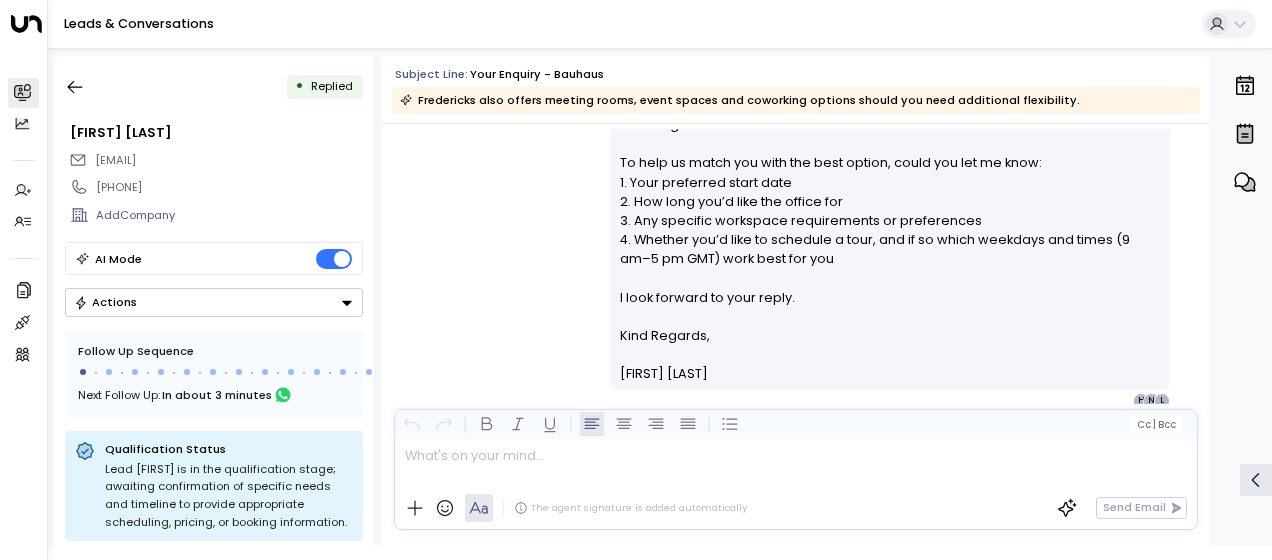 click on "[FIRST] [LAST] • 11:31 AM • Email Hi [FIRST], Thank you for your interest in our private office at Bauhaus, 27 Quay Street, Manchester. We have a 1-person office available at £380 per month. Here are the key links: • Product website page: https://www.workbold.co/ • Brochure & photos: https://www.workbold.co/ Alternative locations you may wish to consider: • Manchester Serendipity • Manchester Old Trafford • Warrington Birchwood To help us match you with the best option, could you let me know: 1. Your preferred start date 2. How long you’d like the office for 3. Any specific workspace requirements or preferences 4. Whether you’d like to schedule a tour, and if so which weekdays and times (9 am–5 pm GMT) work best for you I look forward to your reply. Kind Regards, [FIRST] [LAST] L N H" at bounding box center [796, 123] 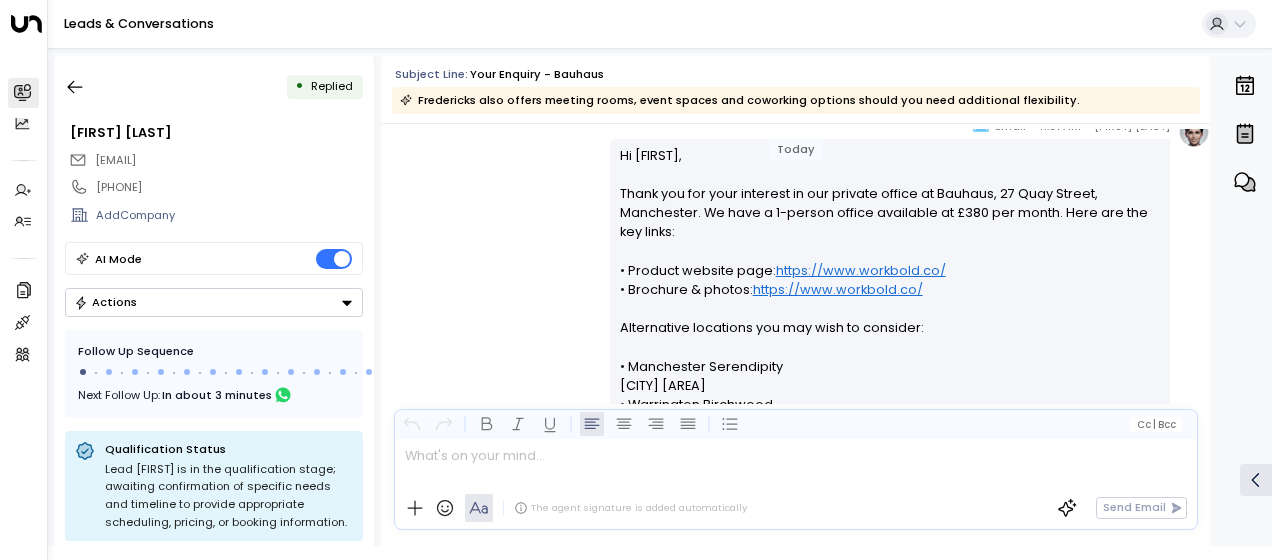 scroll, scrollTop: 317, scrollLeft: 0, axis: vertical 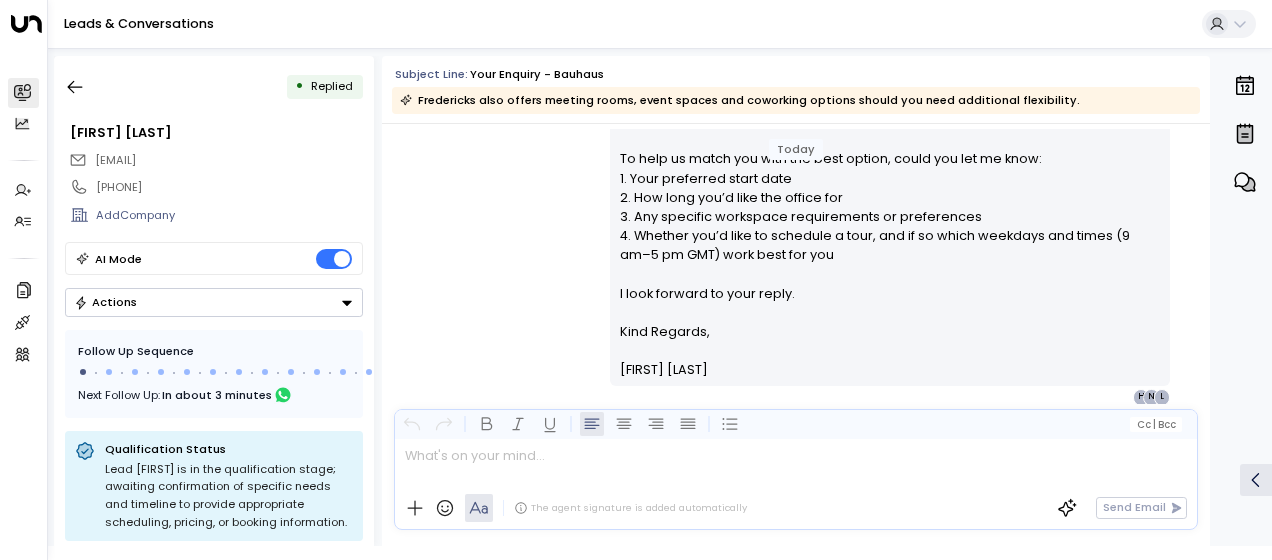 drag, startPoint x: 612, startPoint y: 191, endPoint x: 760, endPoint y: 429, distance: 280.26416 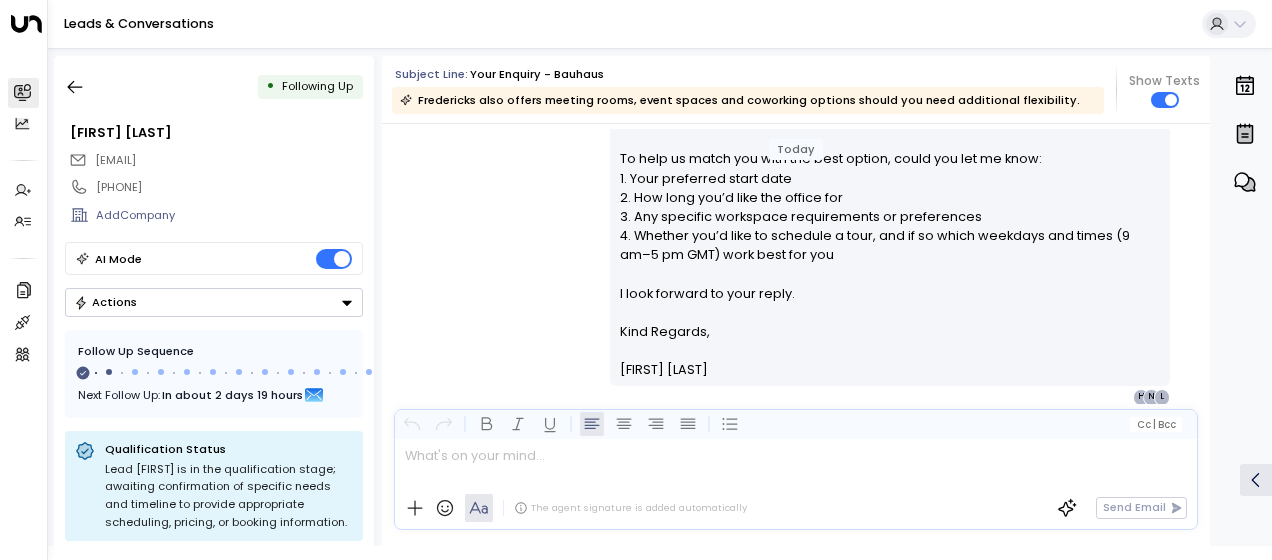 scroll, scrollTop: 806, scrollLeft: 0, axis: vertical 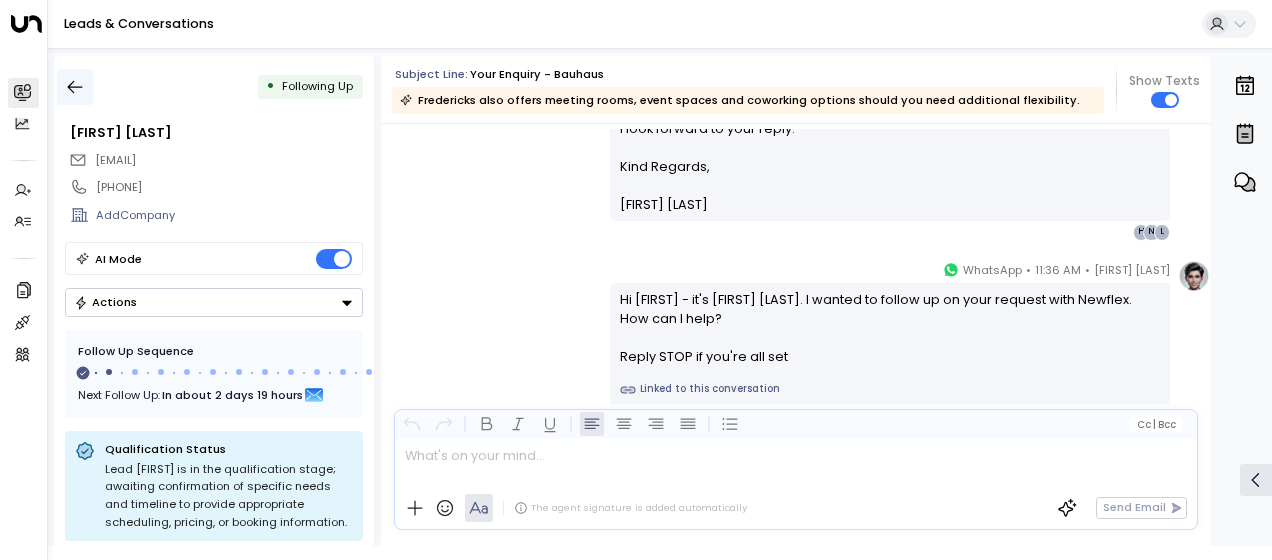 click 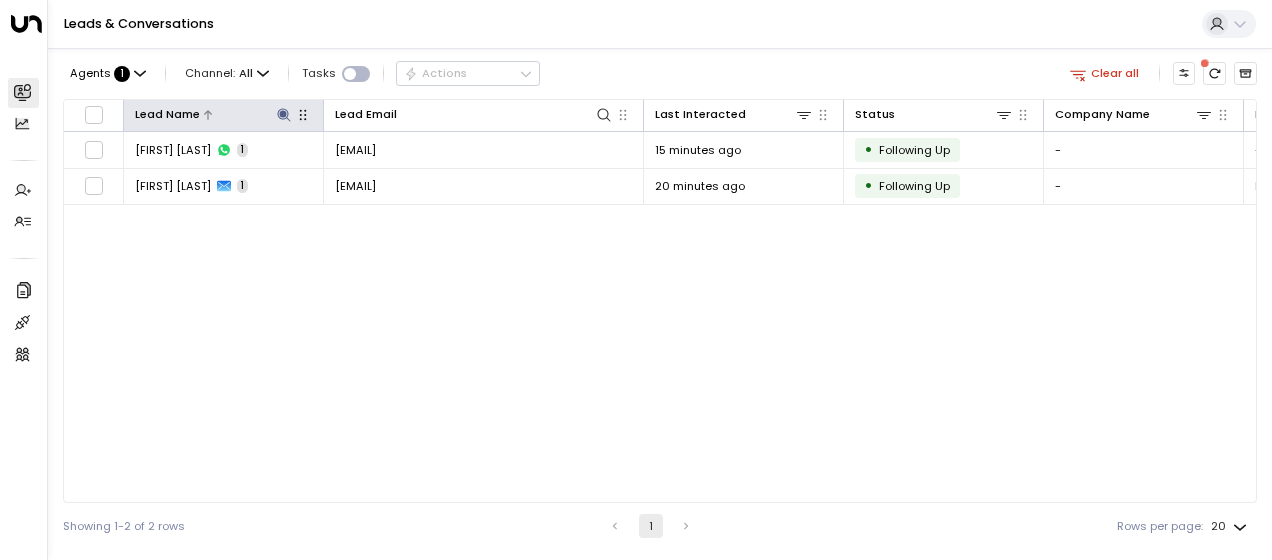 click 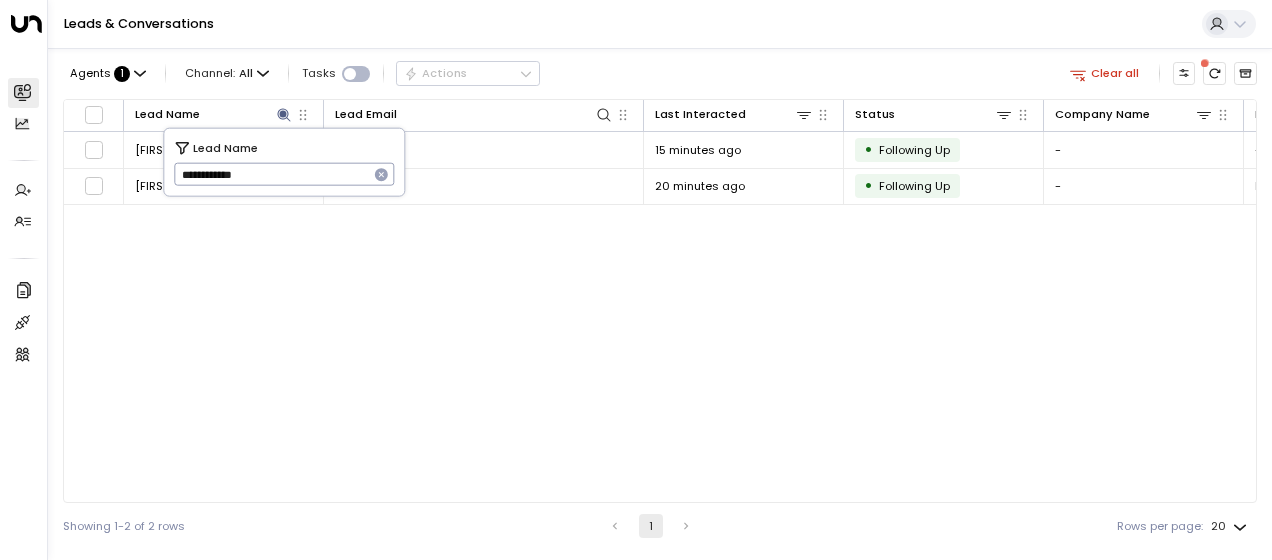 click on "**********" at bounding box center (271, 174) 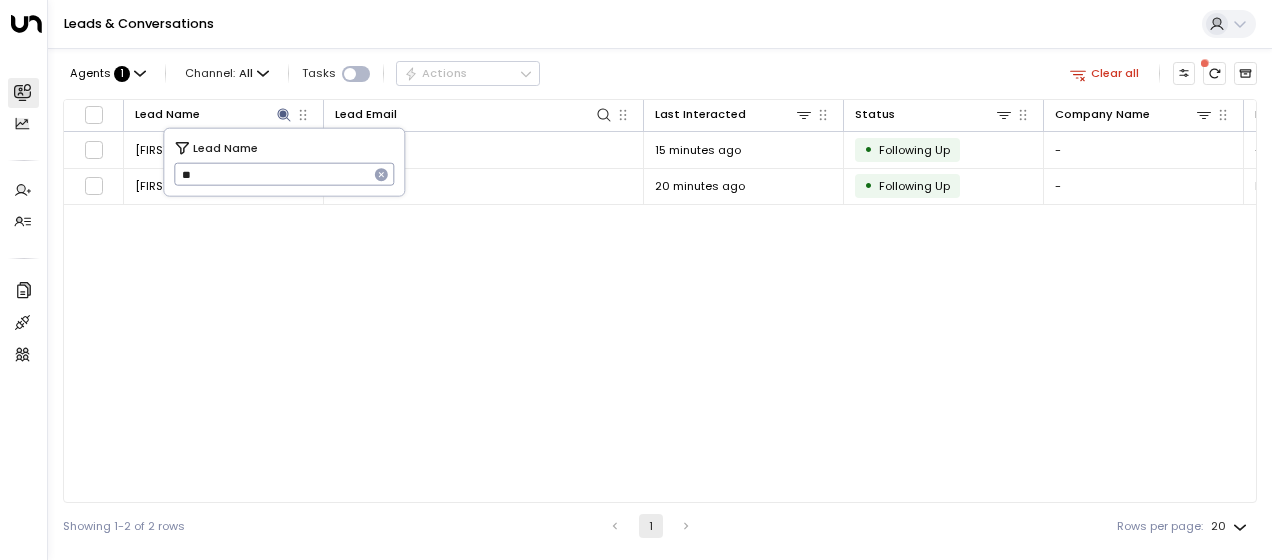 type on "*" 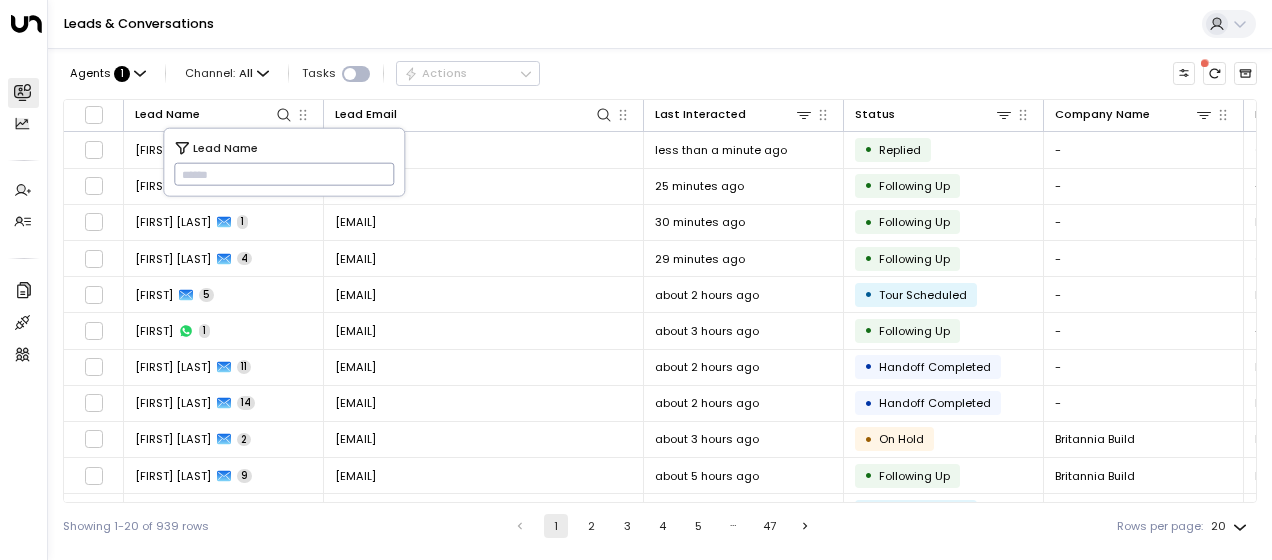 click at bounding box center [284, 174] 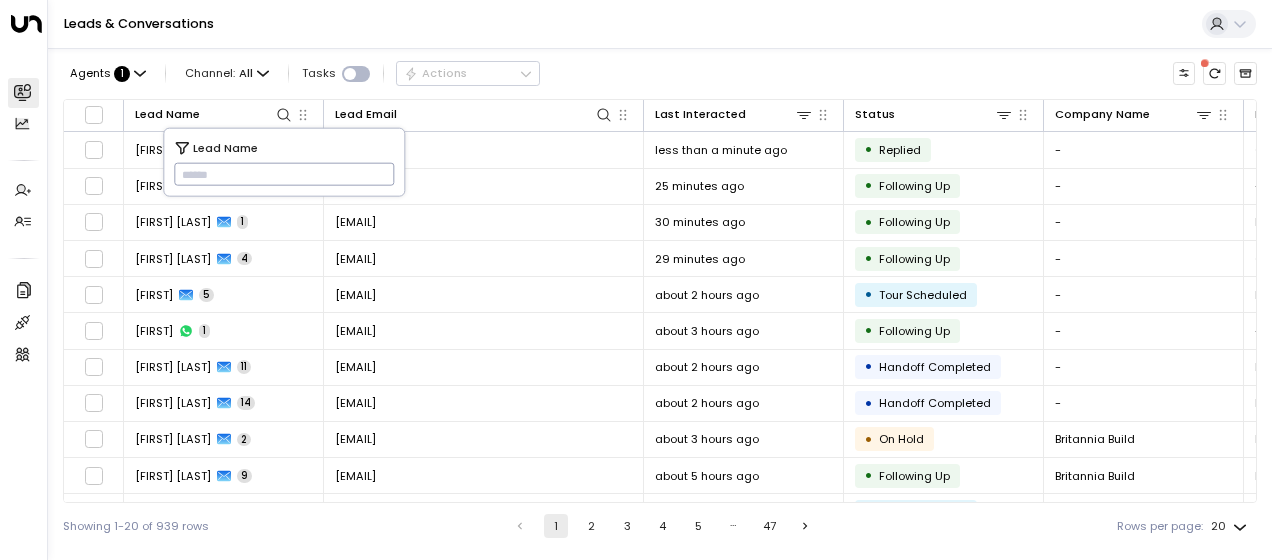 paste on "**********" 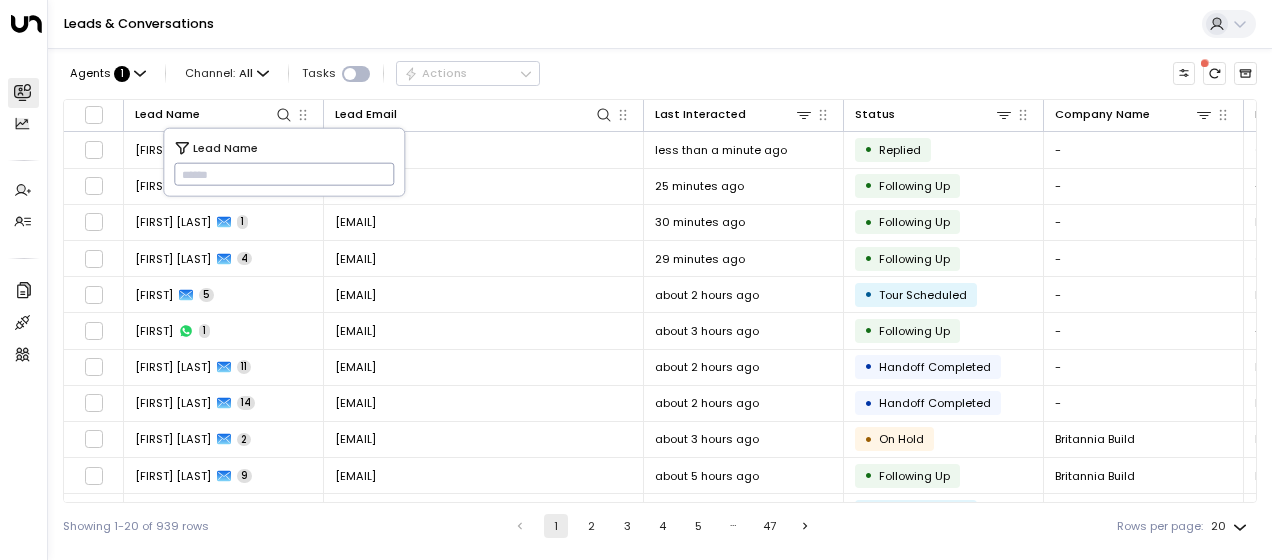 type on "**********" 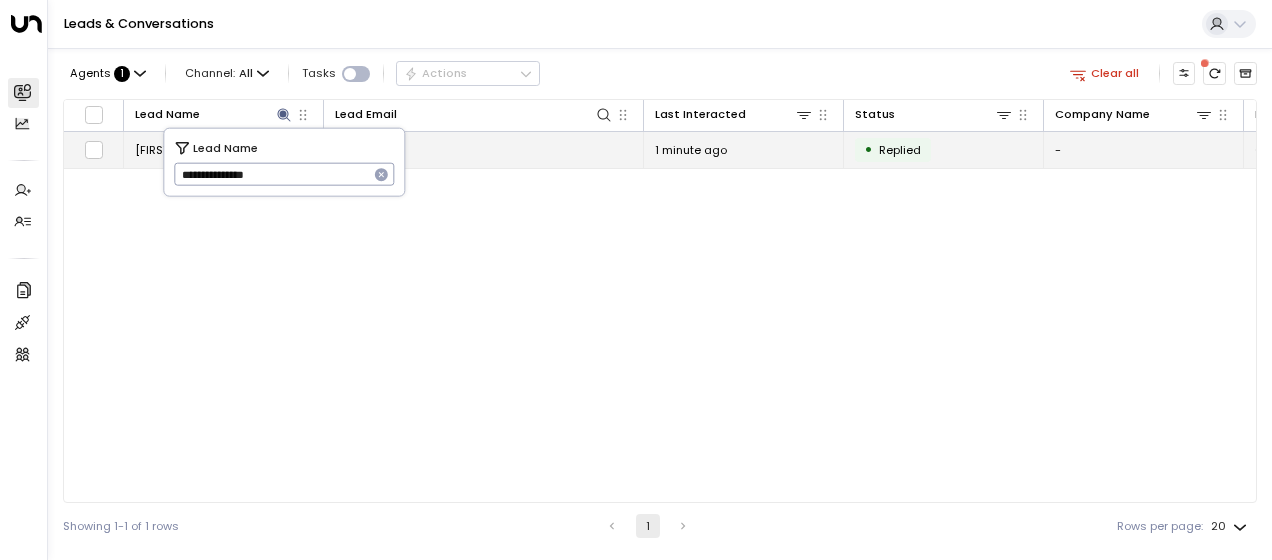 click on "[EMAIL]" at bounding box center [355, 150] 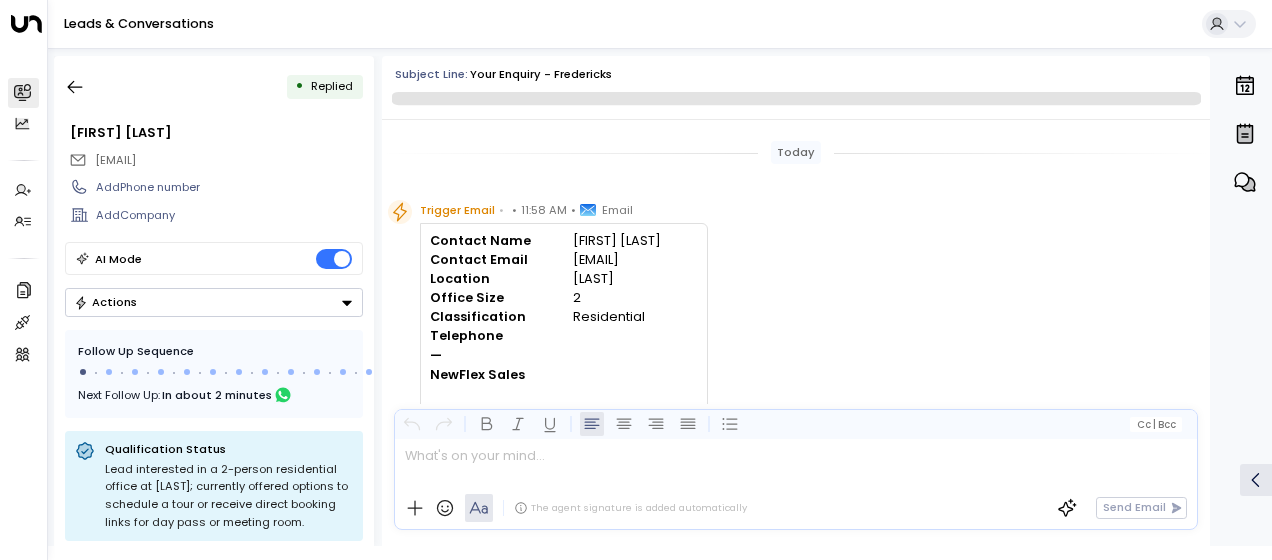 scroll, scrollTop: 790, scrollLeft: 0, axis: vertical 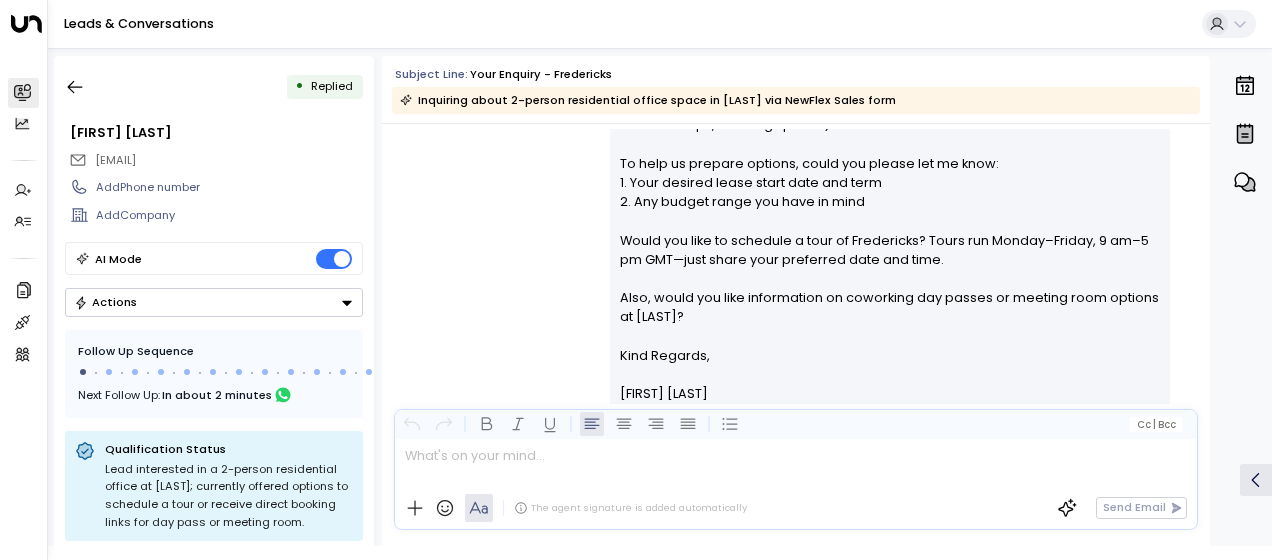 click on "[FIRST] [LAST] • 12:00 PM • Email Hi [FIRST], Thank you for your interest in a 2-person private office at [LAST] (20-21 Aldermanbury, London, [CITY], [STATE]). We have two Standard Private Offices available: • £720/month – capacity 2 • £898/month – capacity 2 Product website & brochure: [LAST] Insurance Hall Matterport tour is not available for this space; availability will be confirmed by our team. Alternative locations you may wish to consider: • XCHG (22 Bishopsgate, London, [CITY], [STATE]): private offices, meeting rooms with AV, coworking, memberships (Activate, Elevate, Growth, Accelerate, Dedicated Desk), event capacity up to 350 guests. • Citibase Holborn (outdoor courtyard events, private offices, coworking memberships, meeting spaces). To help us prepare options, could you please let me know: 1. Your desired lease start date and term 2. Any budget range you have in mind Also, would you like information on coworking day passes or meeting room options at [LAST]? Kind Regards, W N" at bounding box center [796, 56] 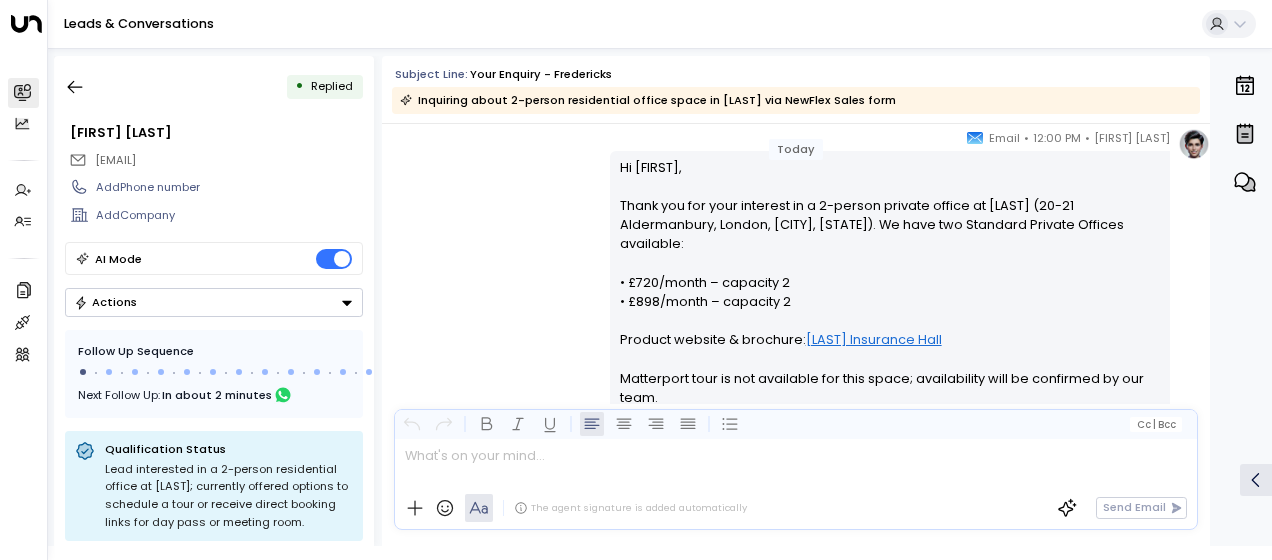 scroll, scrollTop: 310, scrollLeft: 0, axis: vertical 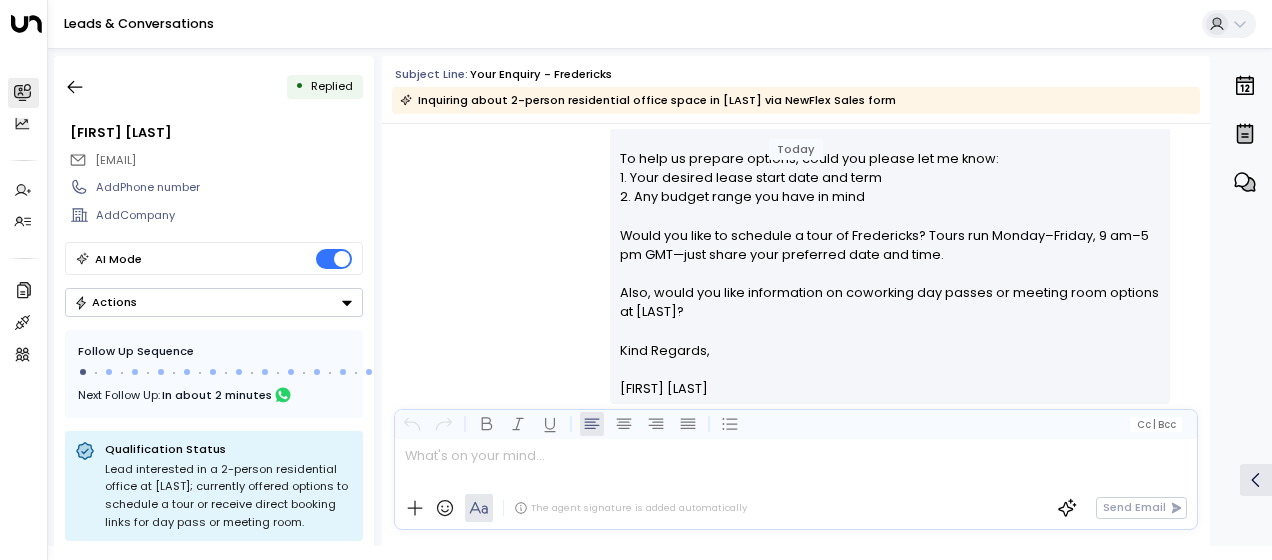 drag, startPoint x: 614, startPoint y: 196, endPoint x: 747, endPoint y: 402, distance: 245.204 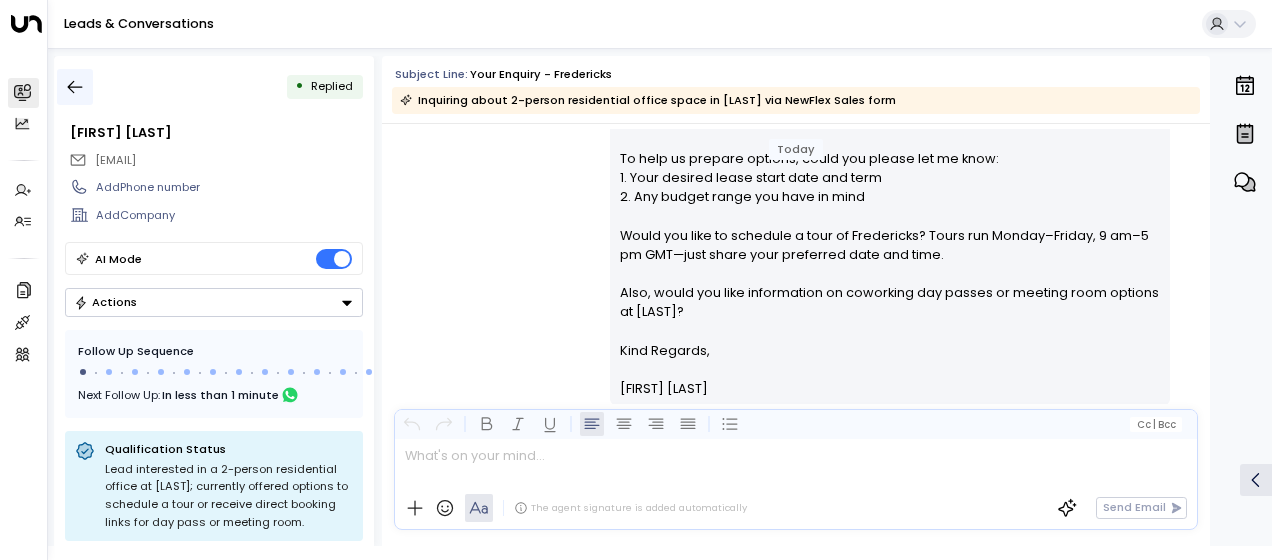 click 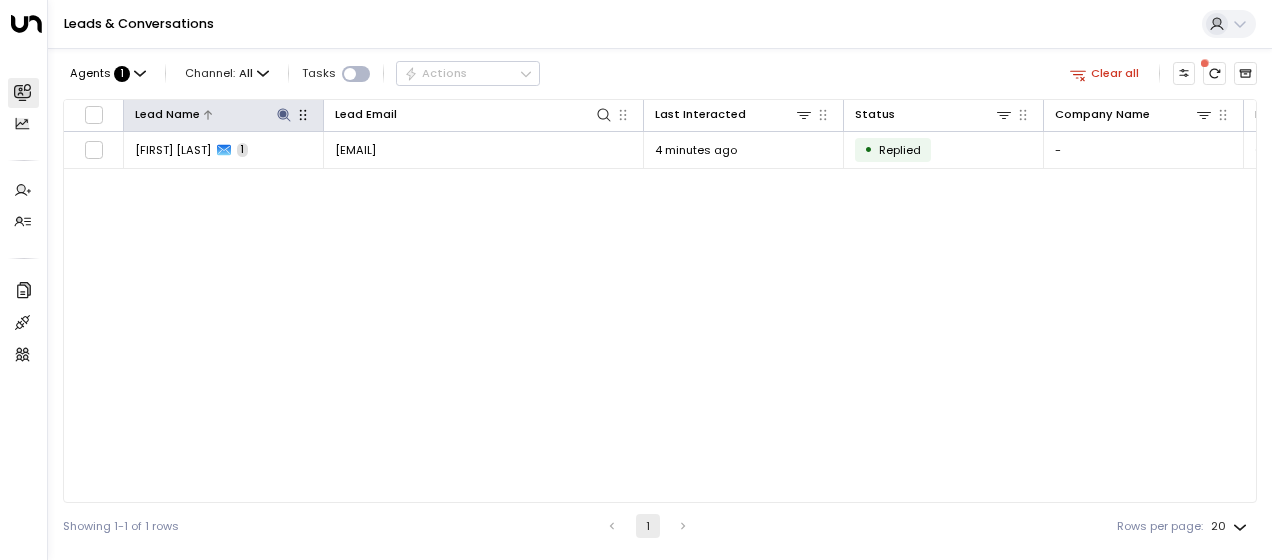 click 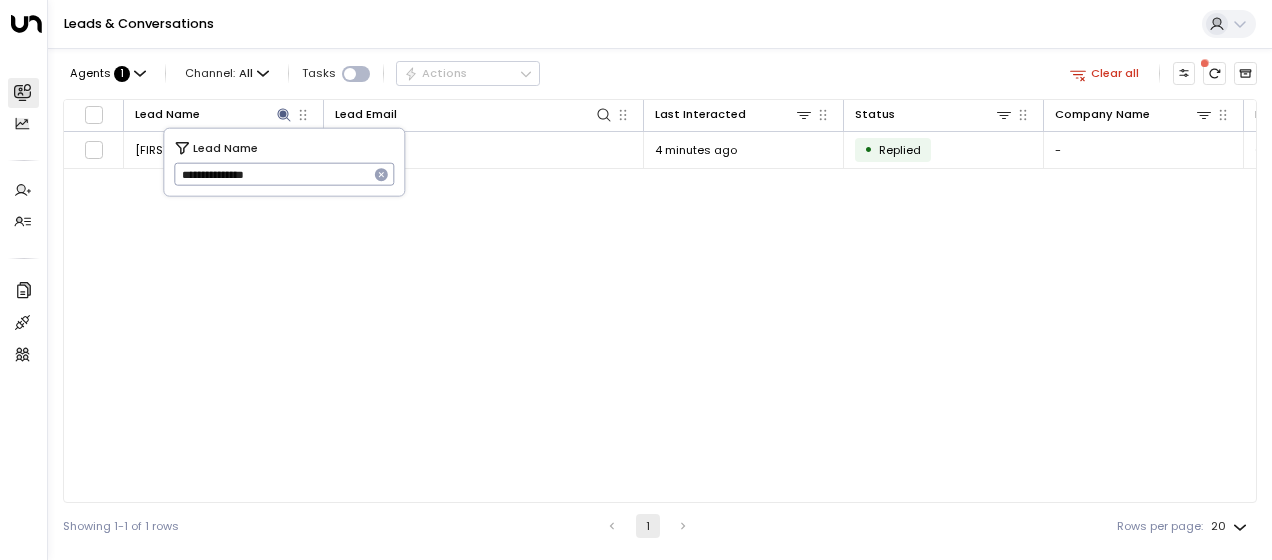 drag, startPoint x: 178, startPoint y: 180, endPoint x: 302, endPoint y: 184, distance: 124.0645 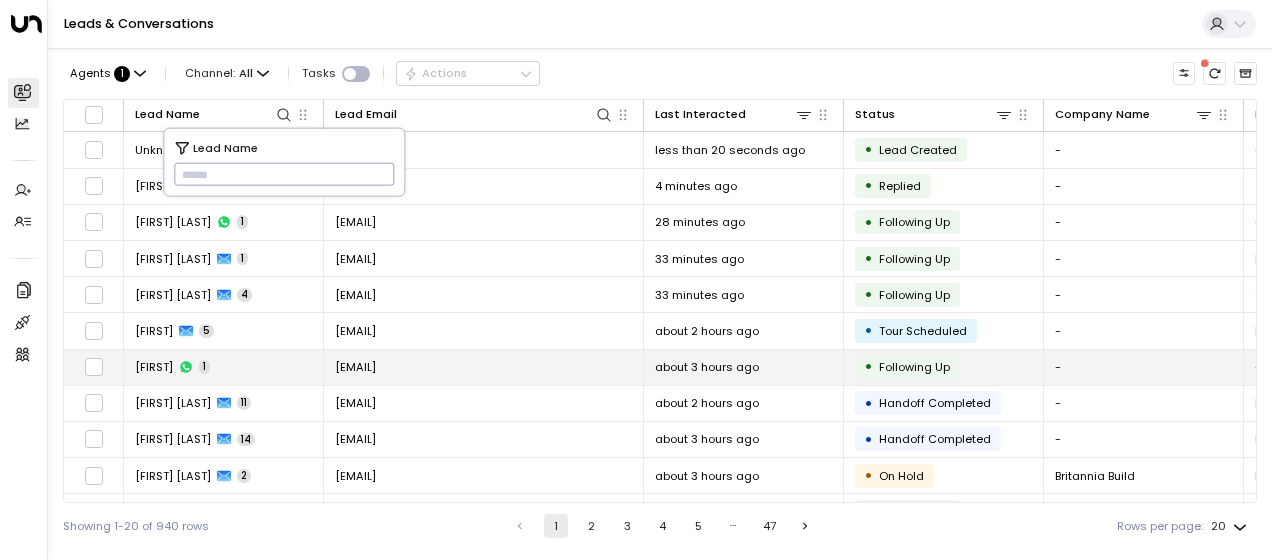 type on "**********" 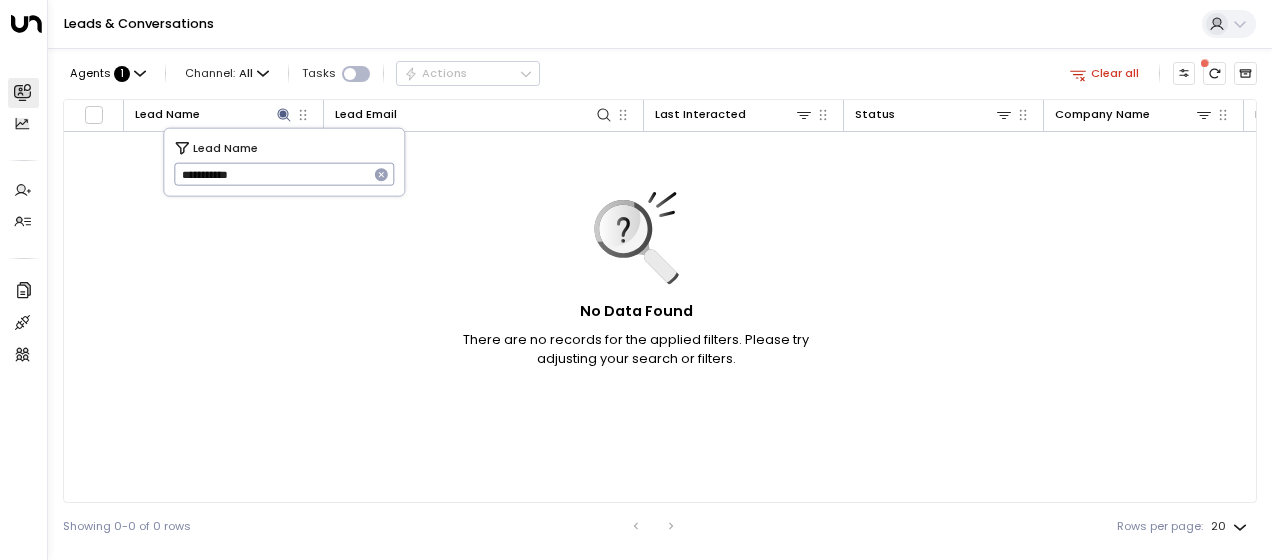 drag, startPoint x: 180, startPoint y: 170, endPoint x: 278, endPoint y: 174, distance: 98.0816 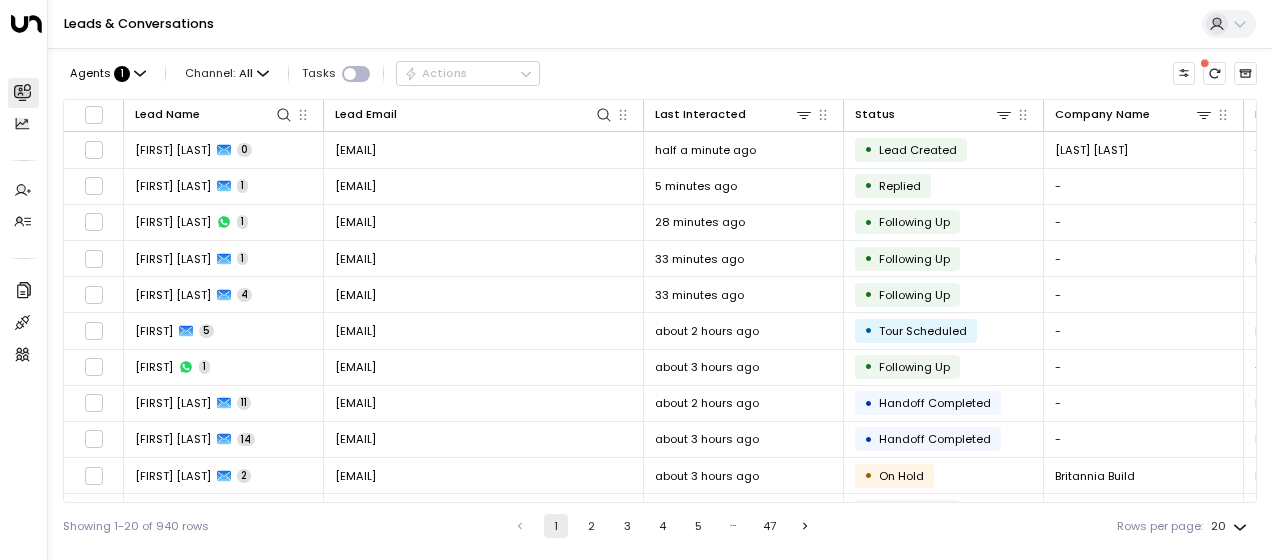 click on "Showing   1-20 of 940   rows 1 2 3 4 5 … 47 Rows per page: 20 **" at bounding box center [660, 526] 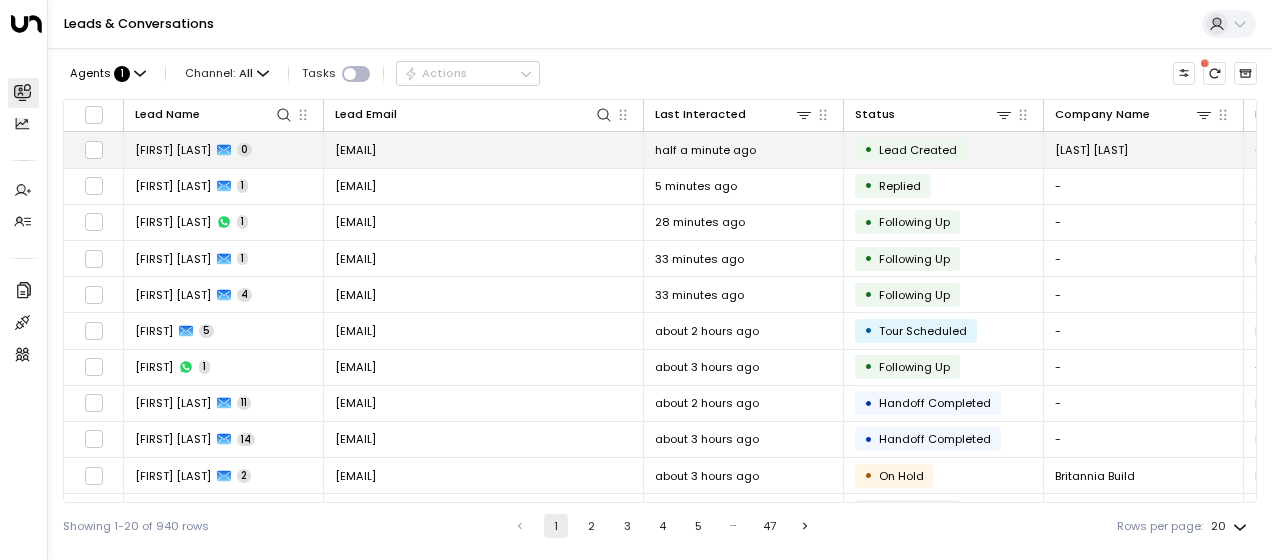 click on "[EMAIL]" at bounding box center [355, 150] 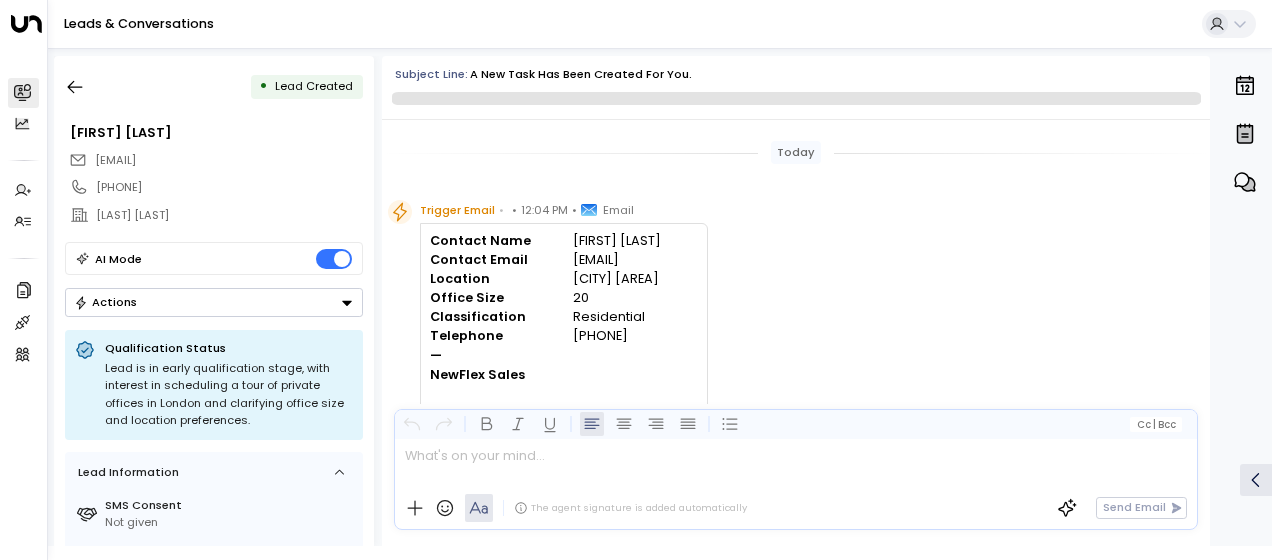 scroll, scrollTop: 44, scrollLeft: 0, axis: vertical 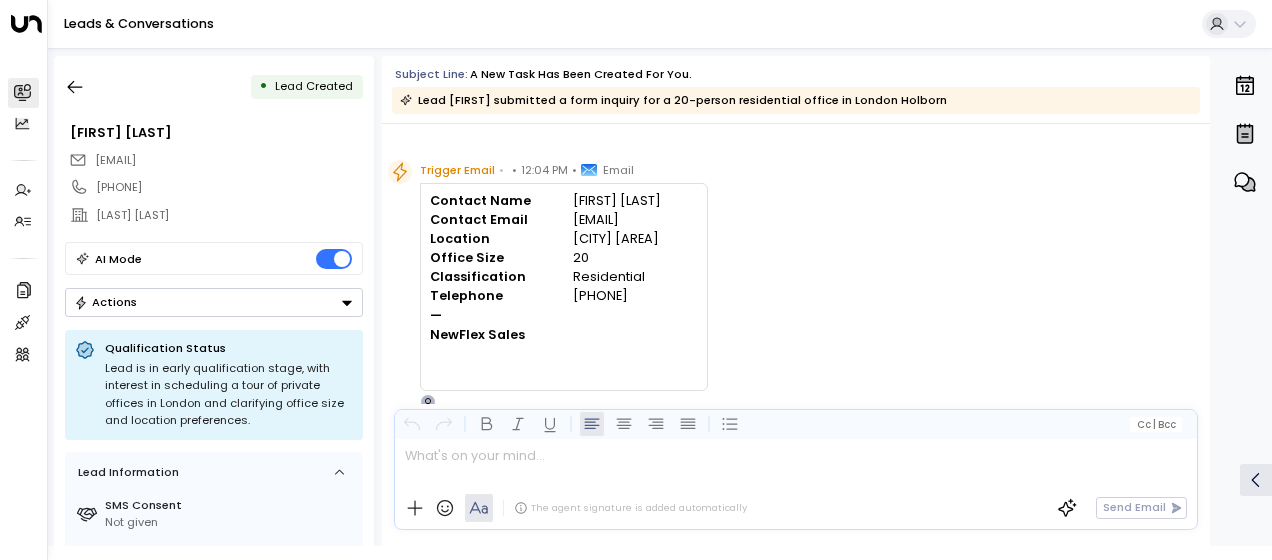 click on "Trigger Email • • 12:04 PM • Email Contact Name [FIRST] [LAST] Contact Email [EMAIL] Location London Holborn Office Size 20 Classification Residential Telephone [PHONE] — NewFlex Sales O" at bounding box center (799, 285) 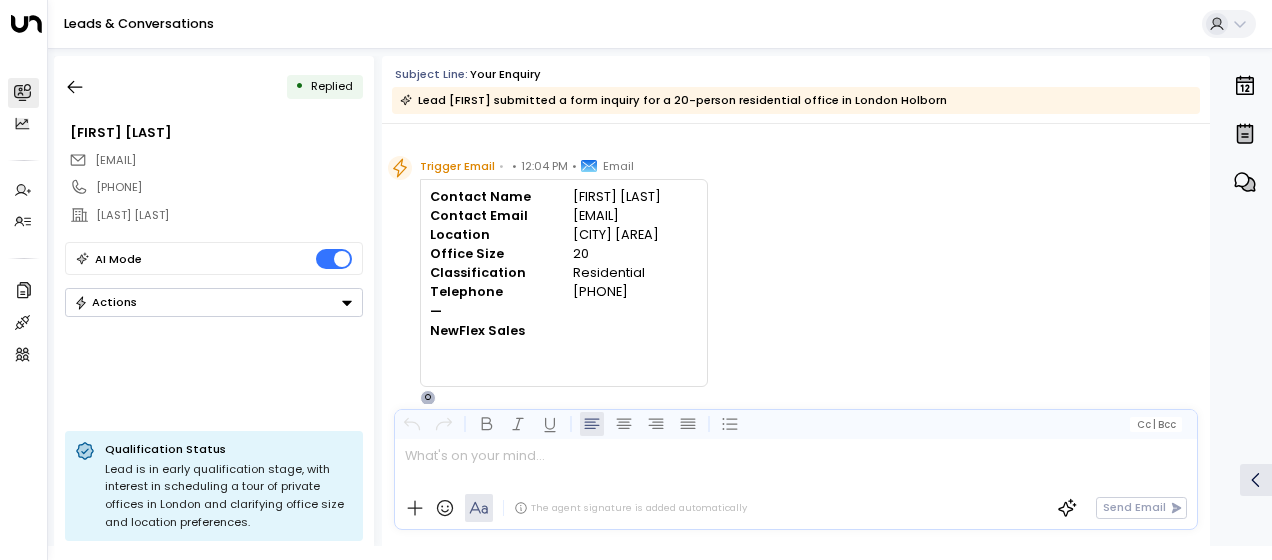 scroll, scrollTop: 737, scrollLeft: 0, axis: vertical 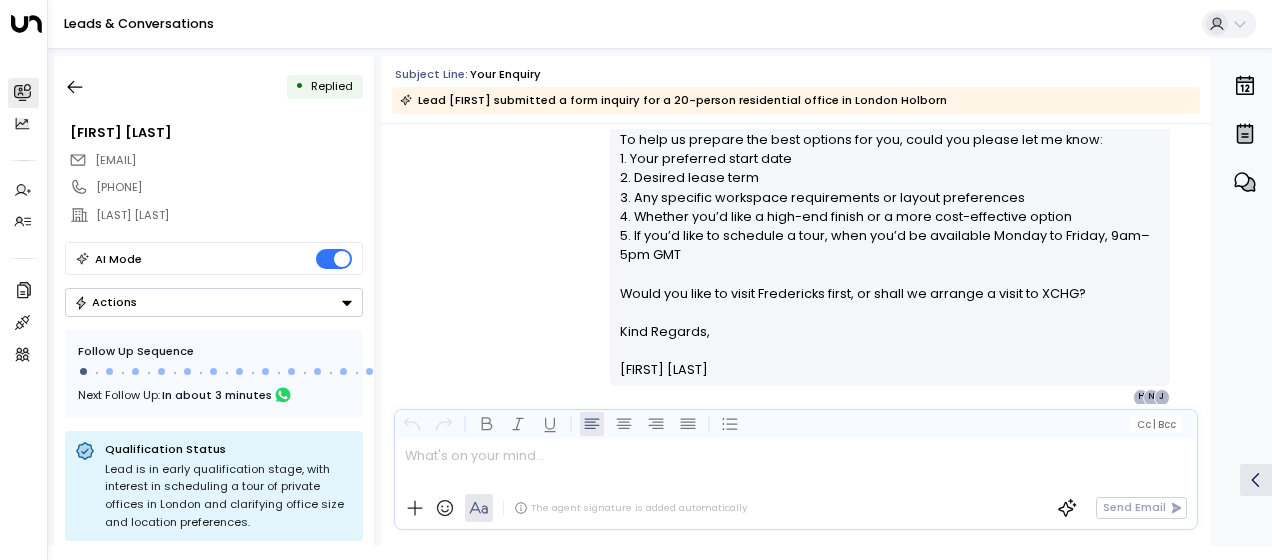click on "[FIRST] [LAST] • 12:06 PM • Email Hi [FIRST], Based on your requirement for a 20-person private office in London, our nearest match is a 22-person Standard Private Office at [LAST] (20-21 Aldermanbury, [CITY], [STATE]) for £7,920 per month. You can view details via: • Website: [LAST] Website • Brochure & Photos: [LAST] Brochure [LAST] also offers meeting rooms, event spaces and coworking options should you need additional flexibility. Alternative locations: • XCHG (22 Bishopsgate, [CITY], [STATE]) – Private offices, coworking, meeting rooms and event spaces • Holborn – Private offices, coworking and meeting spaces (link available upon request) To help us prepare the best options for you, could you please let me know: 1. Your preferred start date 2. Desired lease term 3. Any specific workspace requirements or layout preferences 4. Whether you’d like a high-end finish or a more cost-effective option Would you like to visit [LAST] first, or shall we arrange a visit to XCHG? Kind Regards," at bounding box center [796, 71] 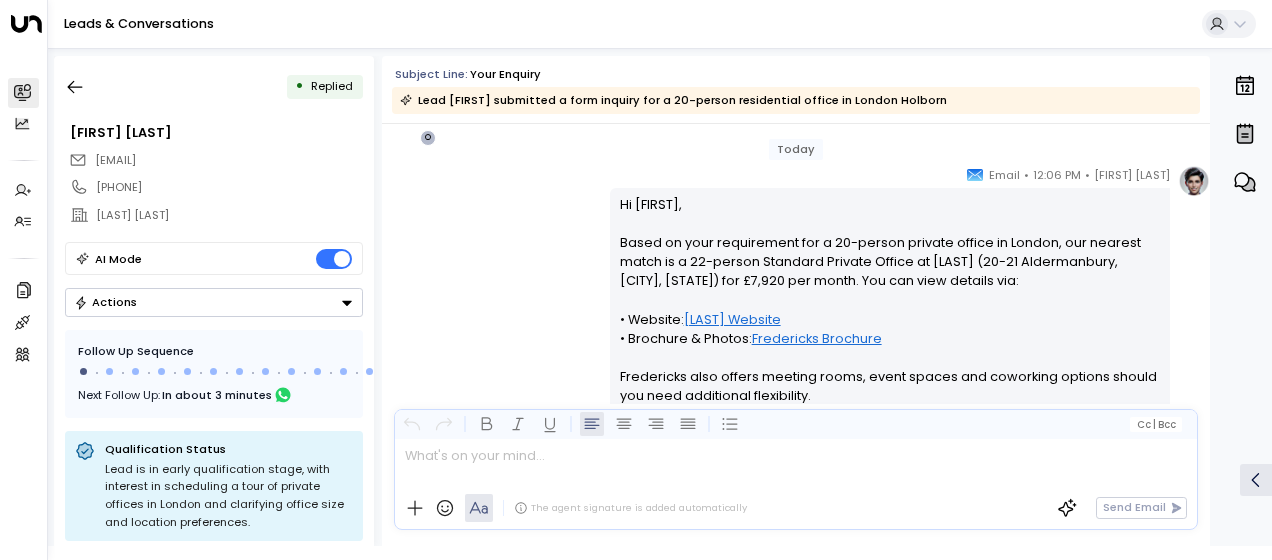scroll, scrollTop: 297, scrollLeft: 0, axis: vertical 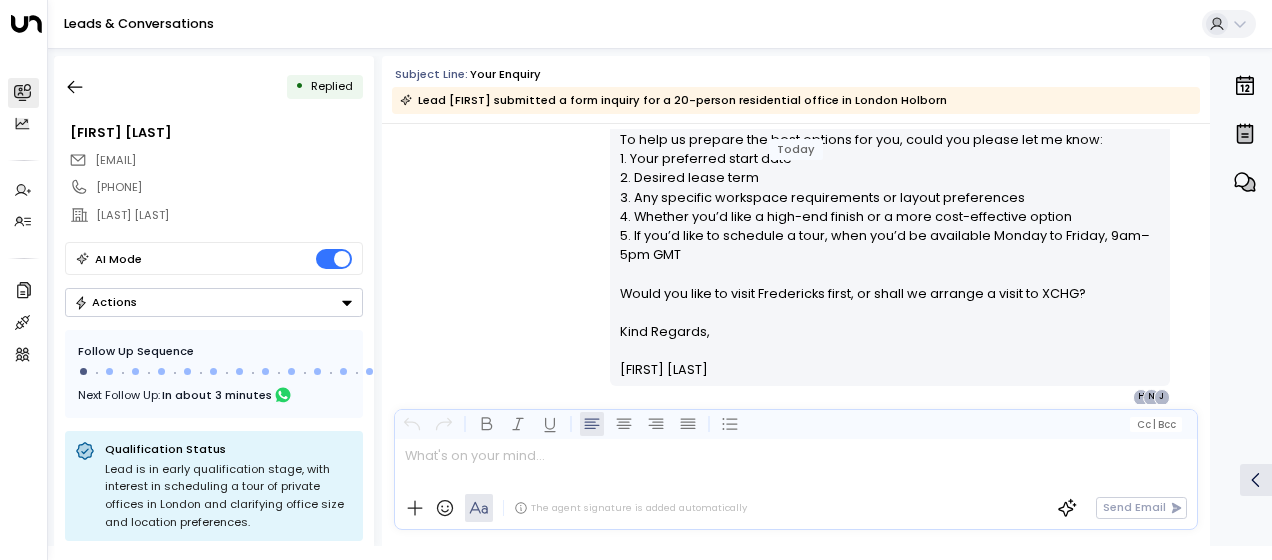 drag, startPoint x: 616, startPoint y: 214, endPoint x: 768, endPoint y: 447, distance: 278.19598 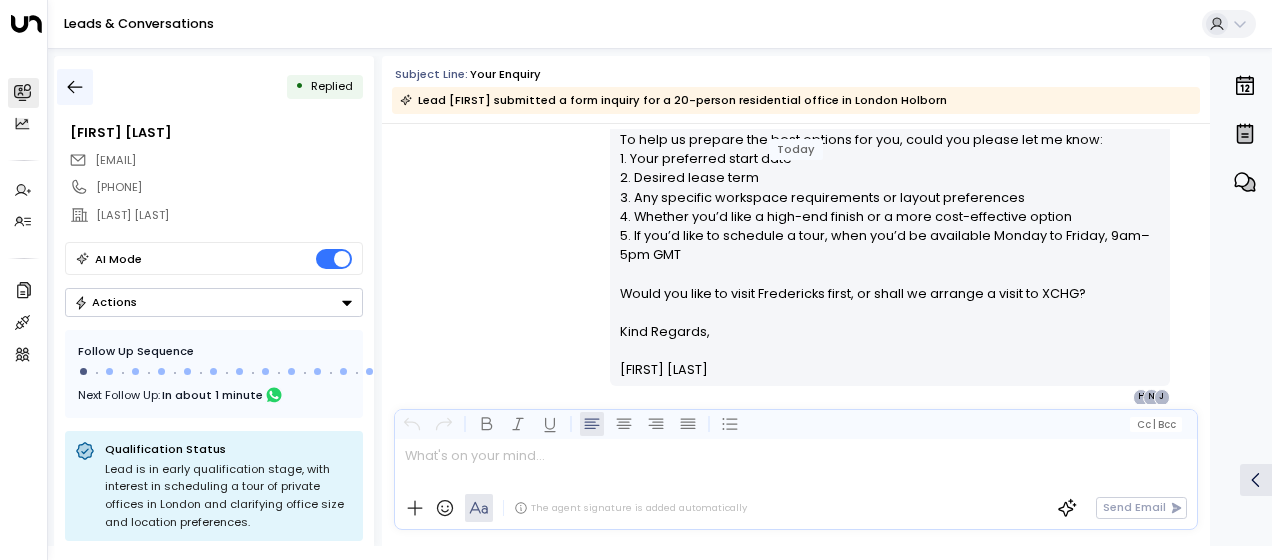 click 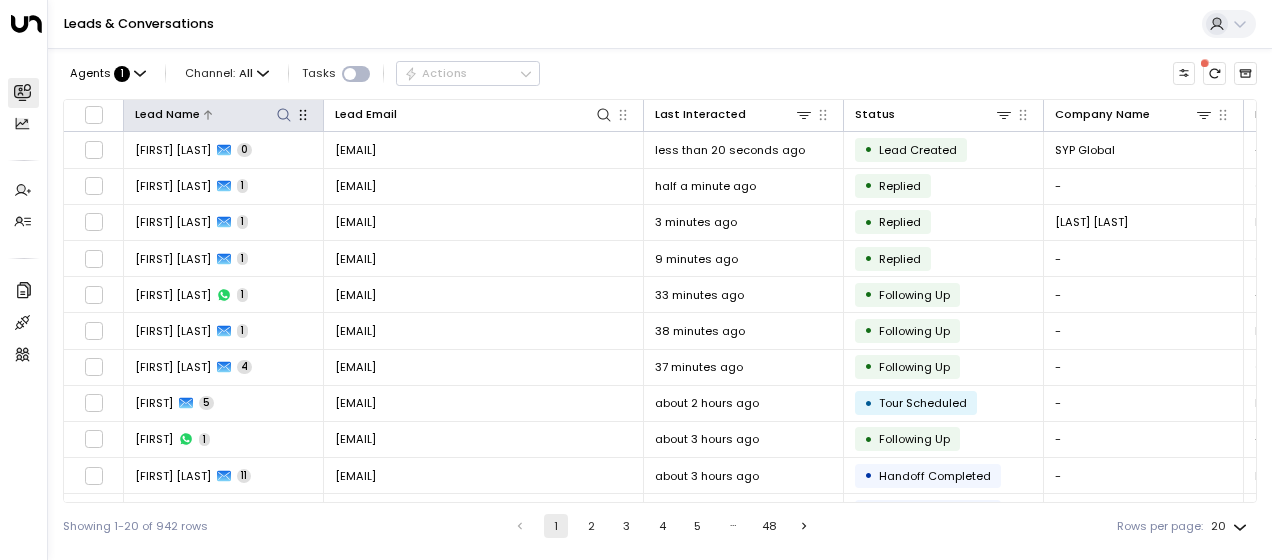 click 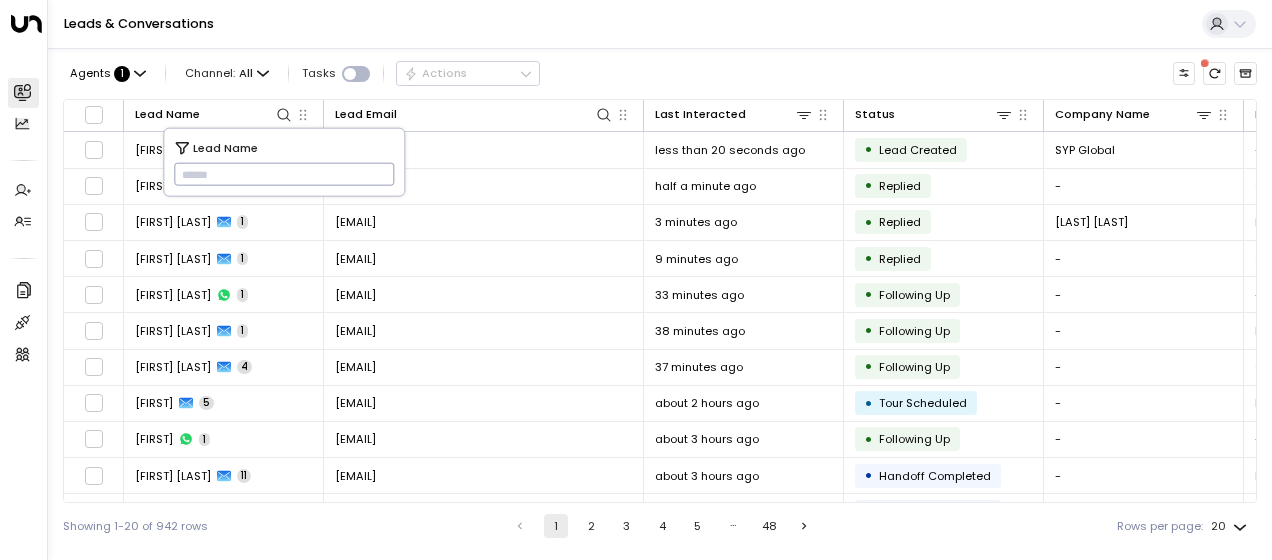 click at bounding box center [284, 174] 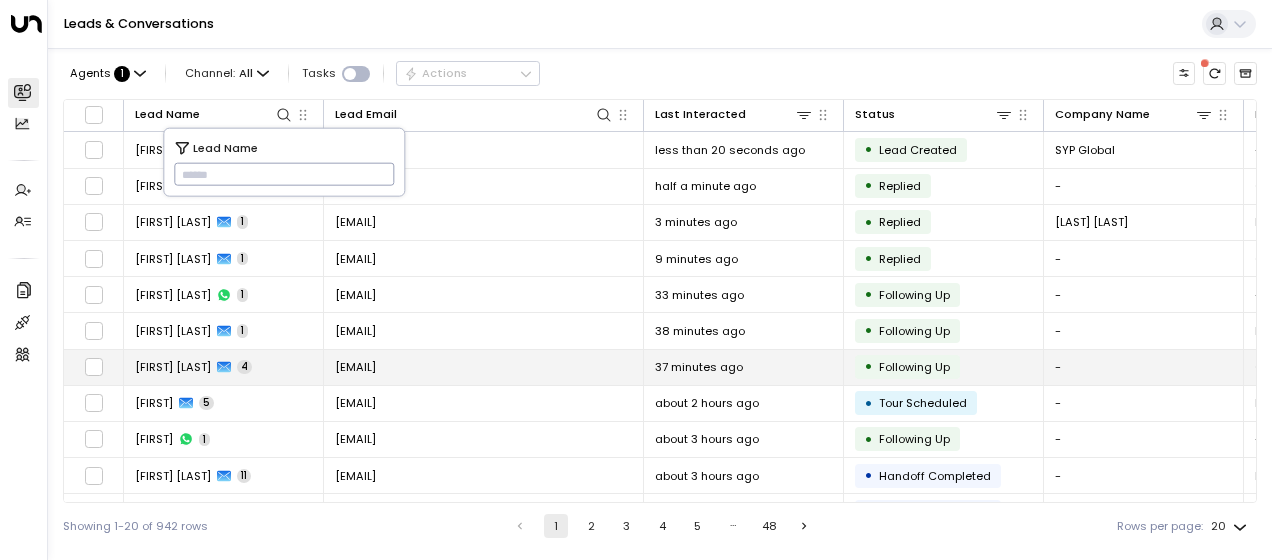type on "**********" 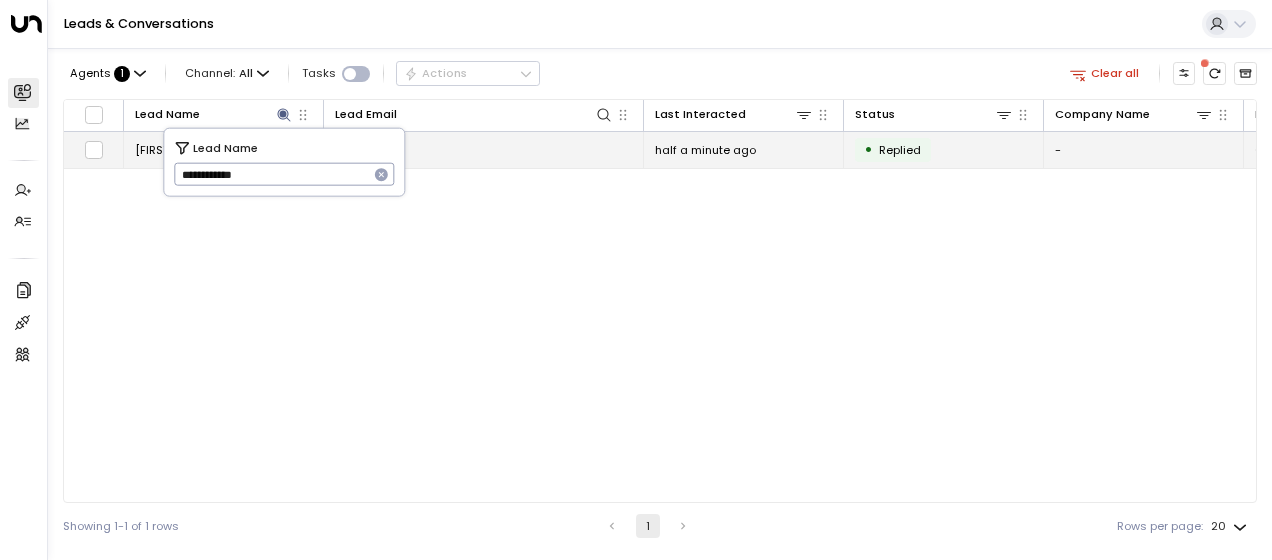 click on "[EMAIL]" at bounding box center [355, 150] 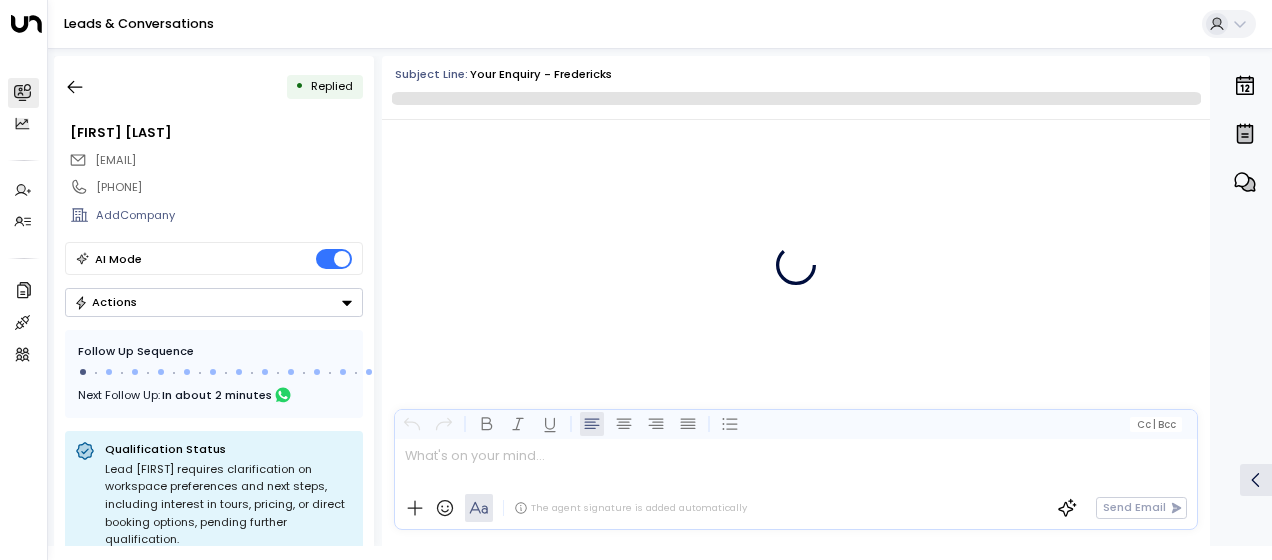 scroll, scrollTop: 944, scrollLeft: 0, axis: vertical 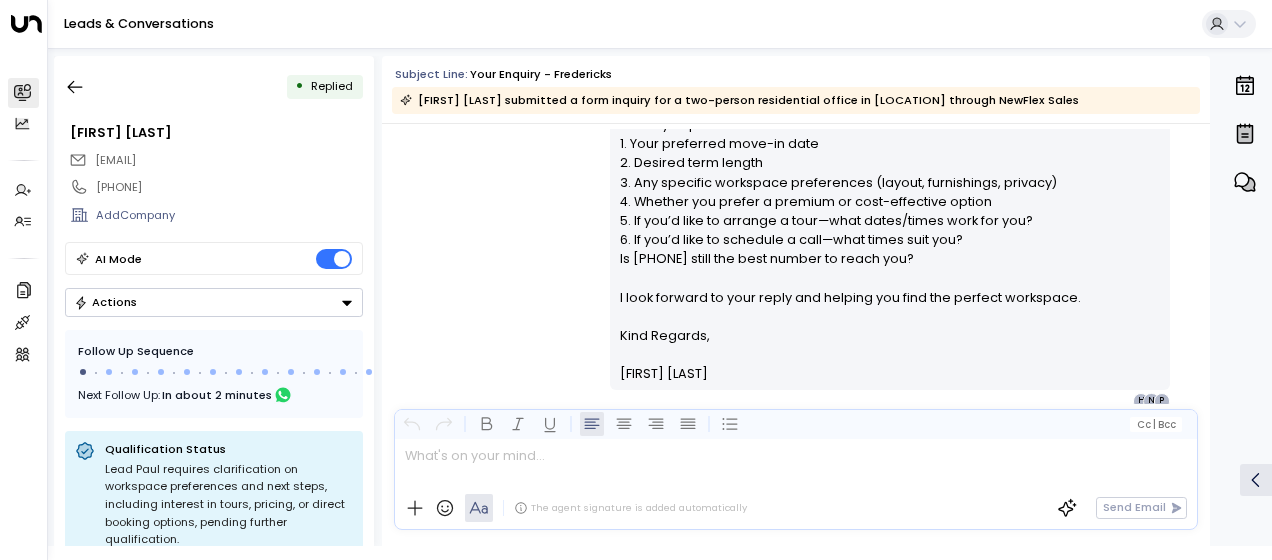 click on "[FIRST] [LAST] • [TIME] • Email Hi [FIRST], Thank you for your interest in private offices in [LOCATION]. Based on your requirement for a two-person workspace, here are our options at Fredericks ([ADDRESS]): • Standard Private Office (2 desks): £720 per month • Premium Private Office (2 desks): £898 per month Website:  Fredericks Website Brochure & Photos:  Brochure & Photos Additional offerings at Fredericks: • Coworking Day Pass: £25 per day (08:30–17:30) • Meeting Rooms: bespoke conference spaces—please let me know if you’d like details on capacity and rates. Alternative locations: XCHG ([ADDRESS]) • Private offices, hot desks and dedicated desks • Meeting rooms with high-speed connectivity and state-of-the-art AV • Memberships: Activate, Elevate, Growth, Accelerate, Dedicated Desk plans • Event spaces for up to 350 guests Citibase Holborn Could you please let me know: 1. Your preferred move-in date 2. Desired term length Kind Regards, [FIRST] [LAST] P" at bounding box center (796, -31) 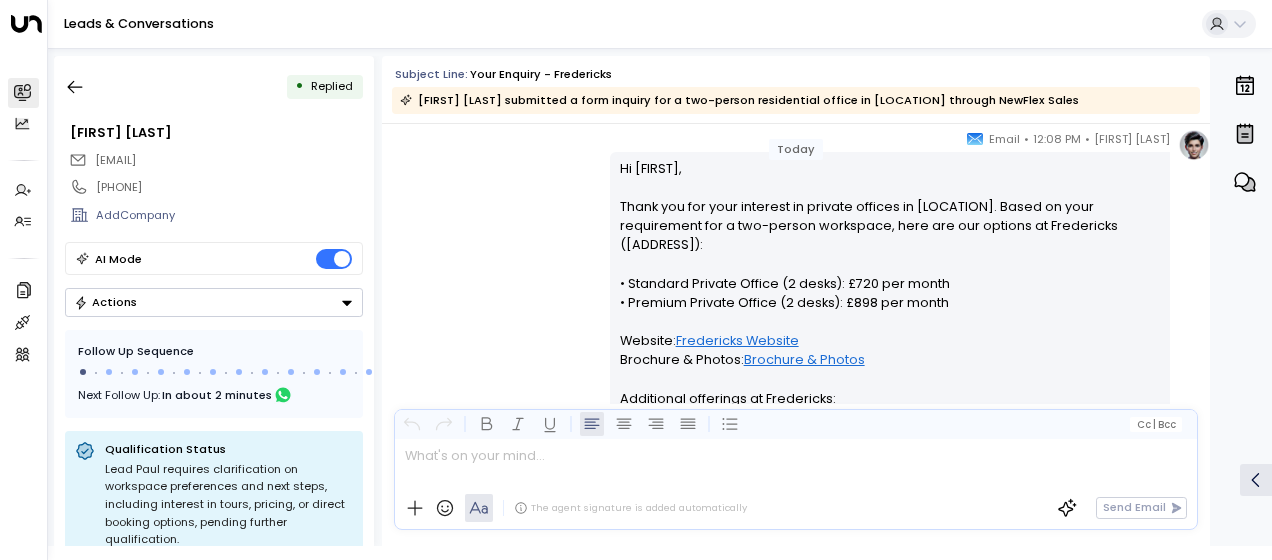 scroll, scrollTop: 304, scrollLeft: 0, axis: vertical 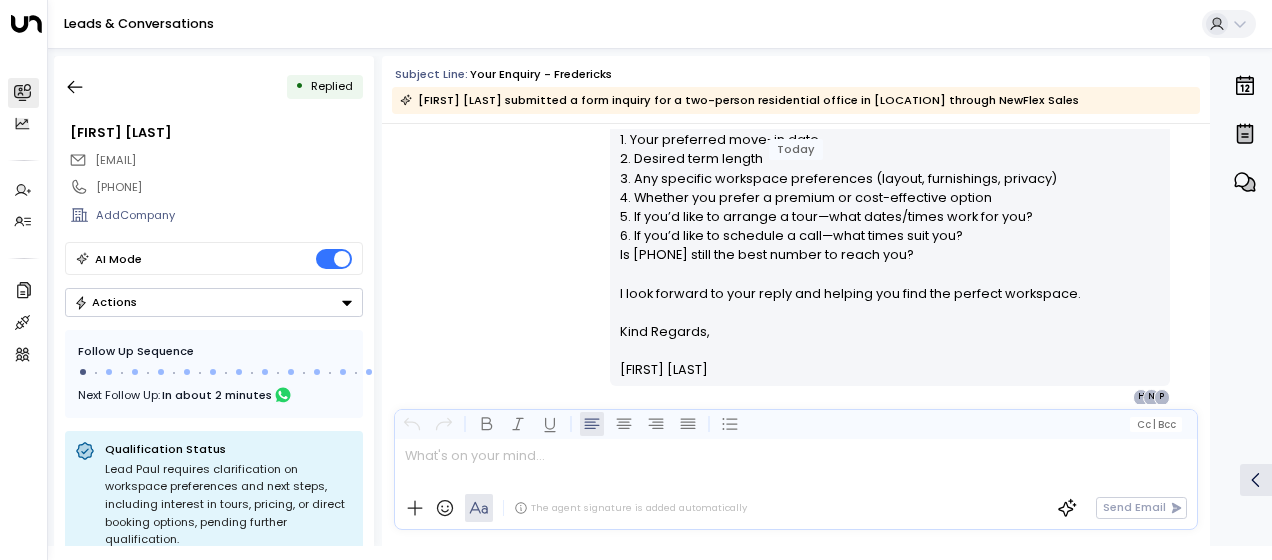 drag, startPoint x: 616, startPoint y: 207, endPoint x: 794, endPoint y: 417, distance: 275.28894 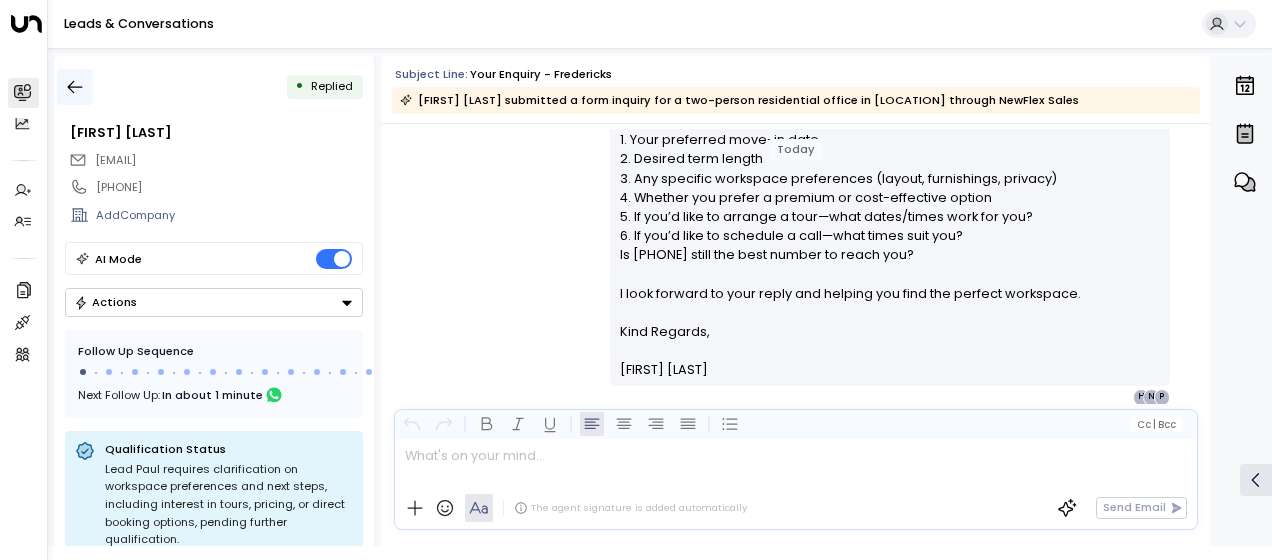 click 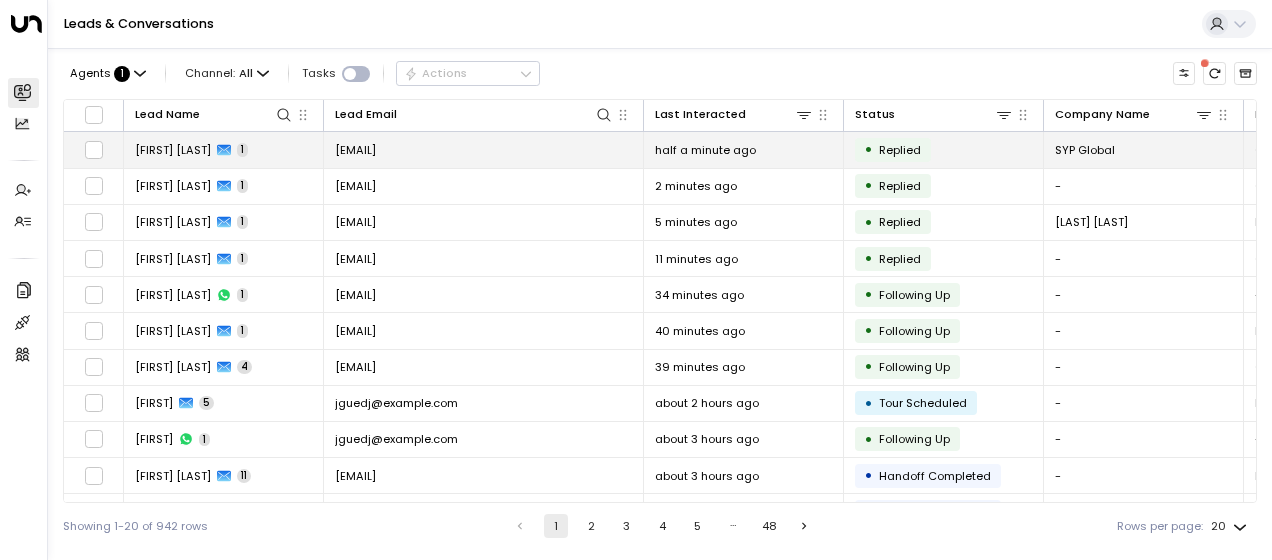 click on "[EMAIL]" at bounding box center (355, 150) 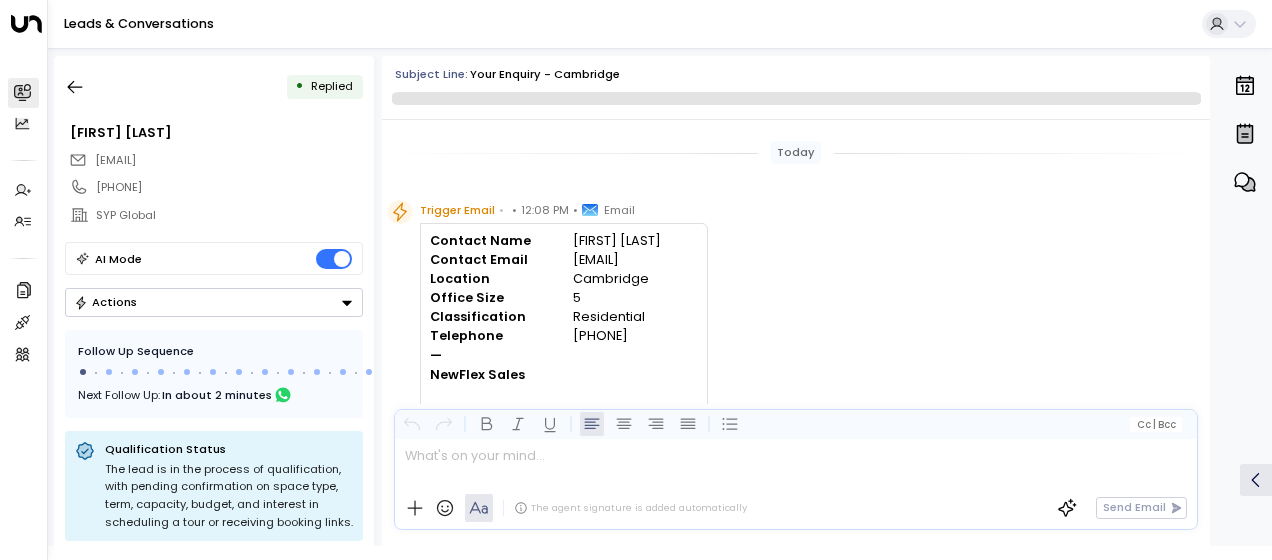 scroll, scrollTop: 656, scrollLeft: 0, axis: vertical 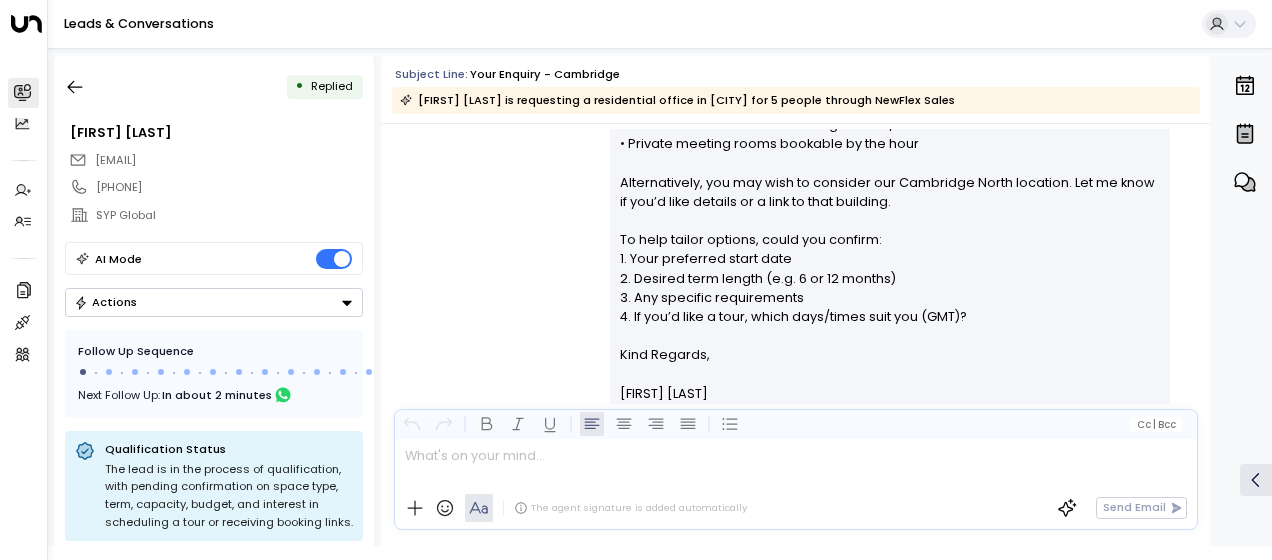 click on "Olivia Smith • 12:10 PM • Email Hi Christof, Thanks for your interest in private offices at Shereton House, Castle Park, Cambridge (CB3 0AX). We have the following 5-desk offices available on monthly terms: • 5-desk office at £1,625 • 5-desk office at £1,750 • 5-desk office at £1,875 You can view the product page here:  Cambridge Private Offices Brochure & photos:  Download We also offer: • Dedicated desks and coworking at £350/month • Private meeting rooms bookable by the hour Alternatively, you may wish to consider our Cambridge North location. Let me know if you’d like details or a link to that building. To help tailor options, could you confirm: 1. Your preferred start date 2. Desired term length (e.g. 6 or 12 months) 3. Any specific requirements 4. If you’d like a tour, which days/times suit you (GMT)? Kind Regards, Olivia Smith C N" at bounding box center [796, 123] 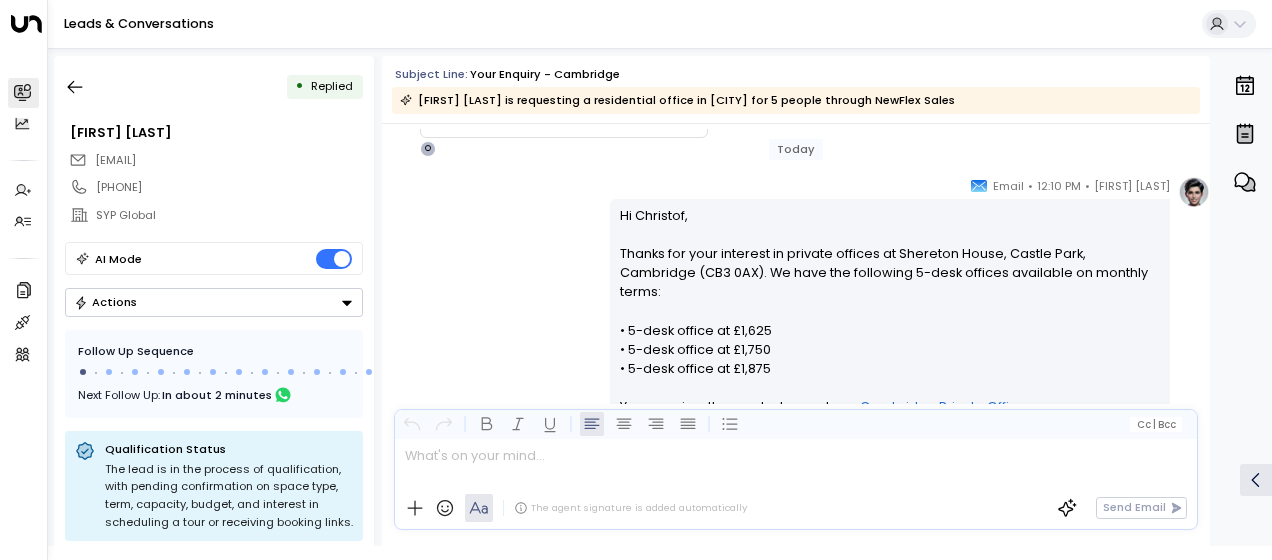 scroll, scrollTop: 296, scrollLeft: 0, axis: vertical 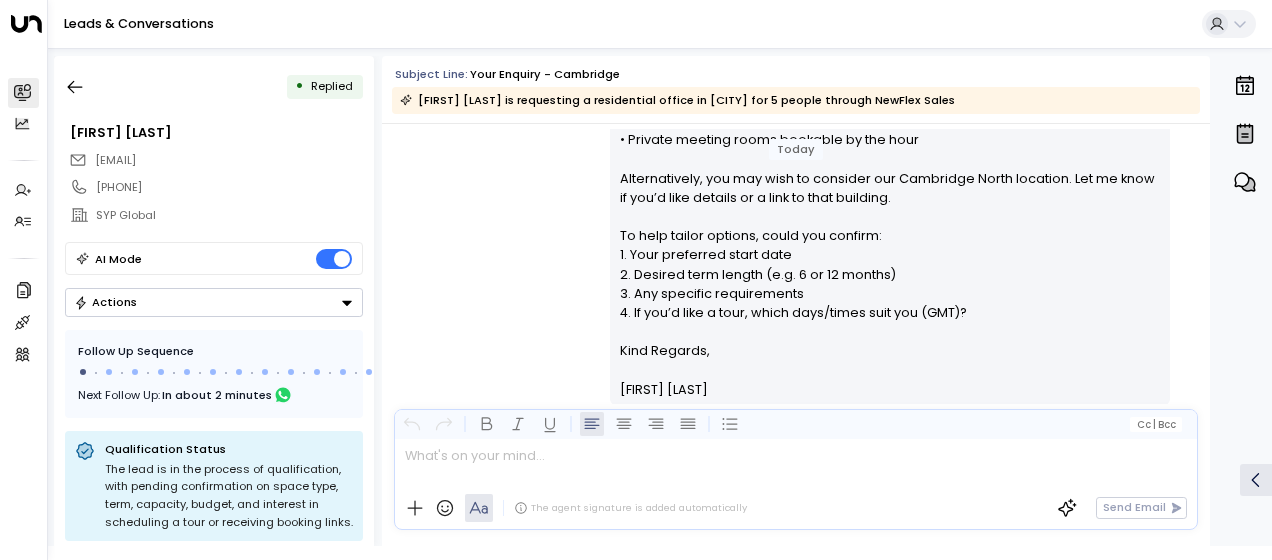 drag, startPoint x: 614, startPoint y: 204, endPoint x: 774, endPoint y: 393, distance: 247.63077 